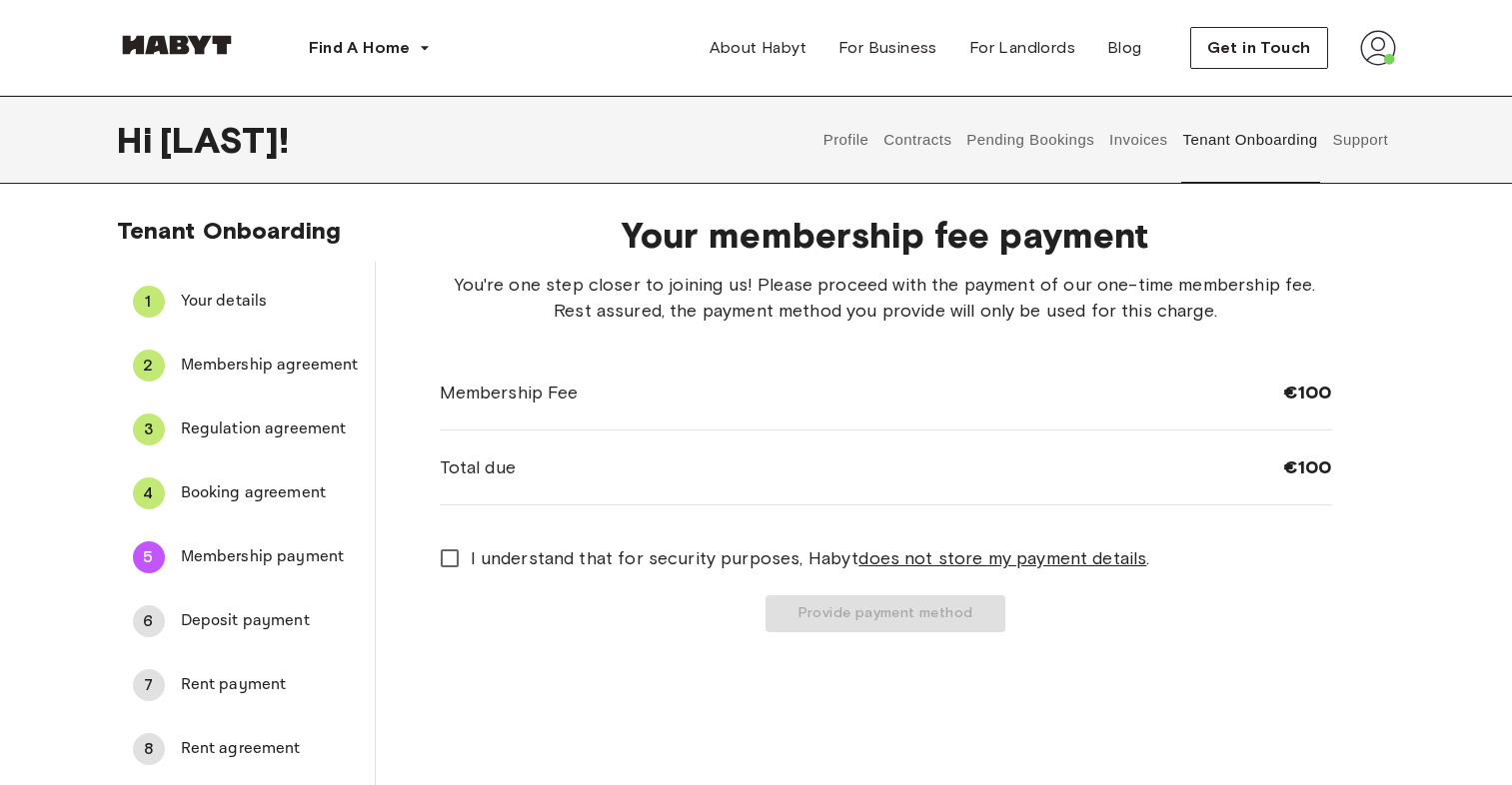 scroll, scrollTop: 0, scrollLeft: 0, axis: both 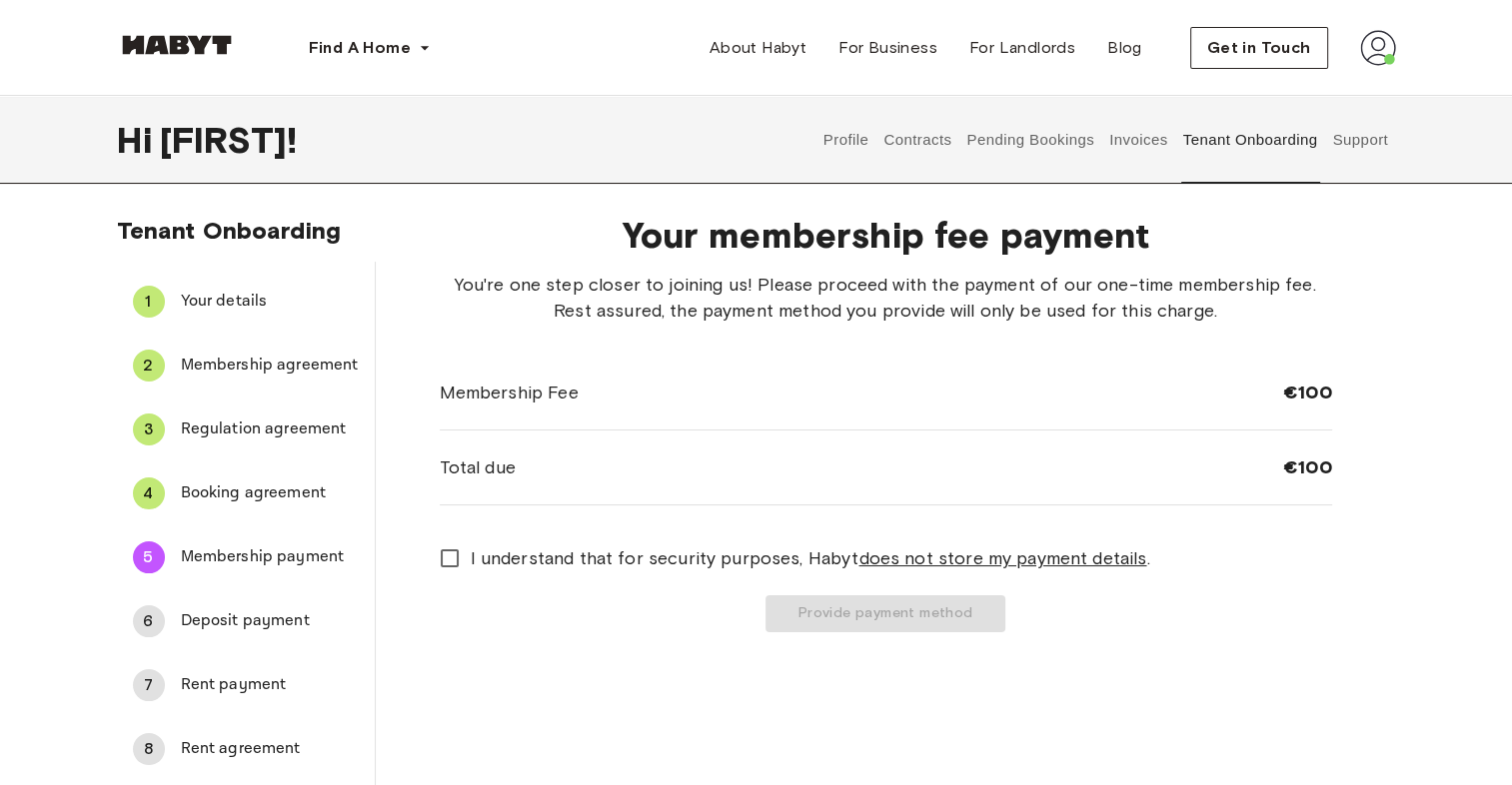 click at bounding box center (1378, 48) 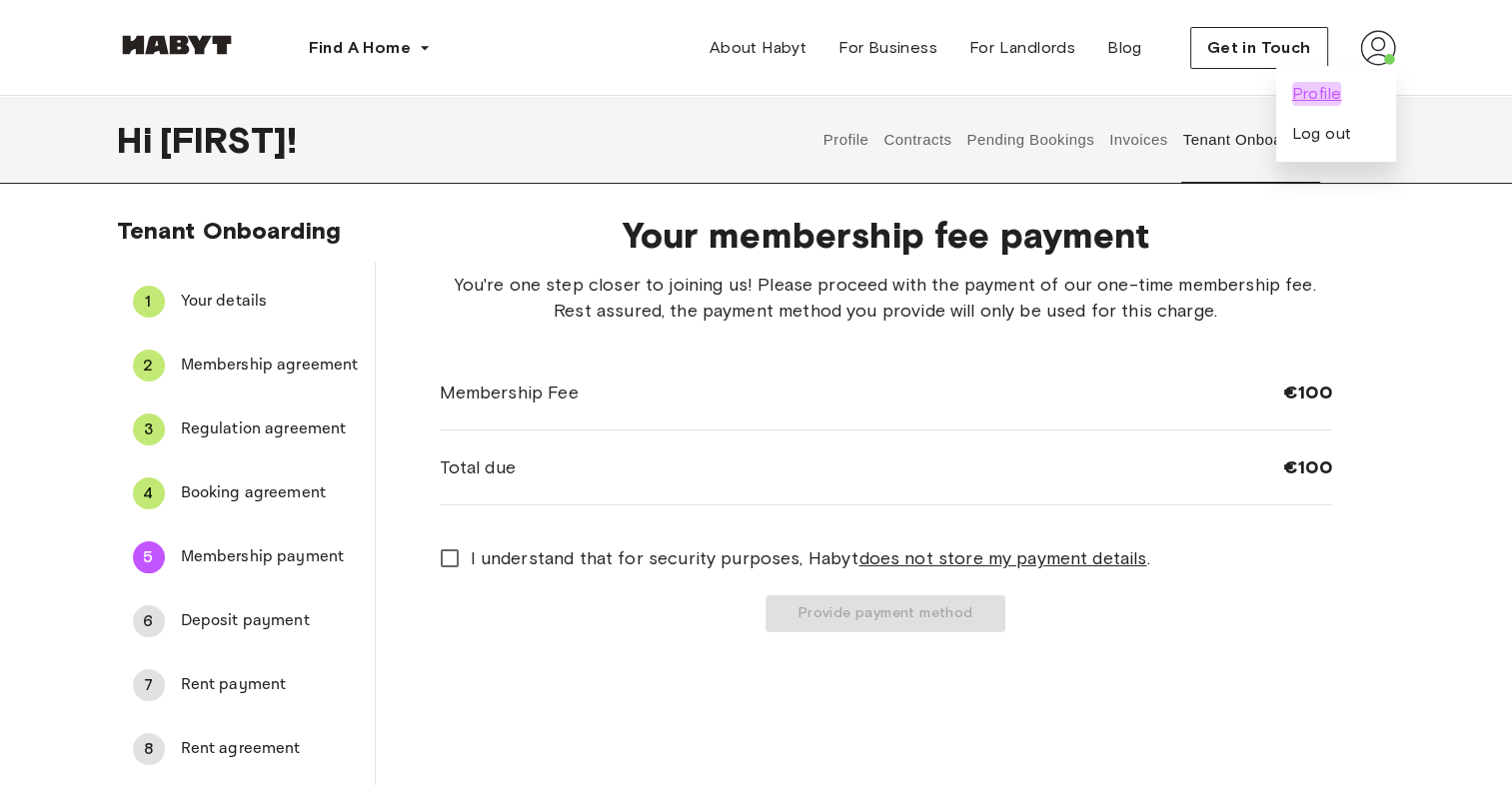 click on "Profile" at bounding box center (1317, 94) 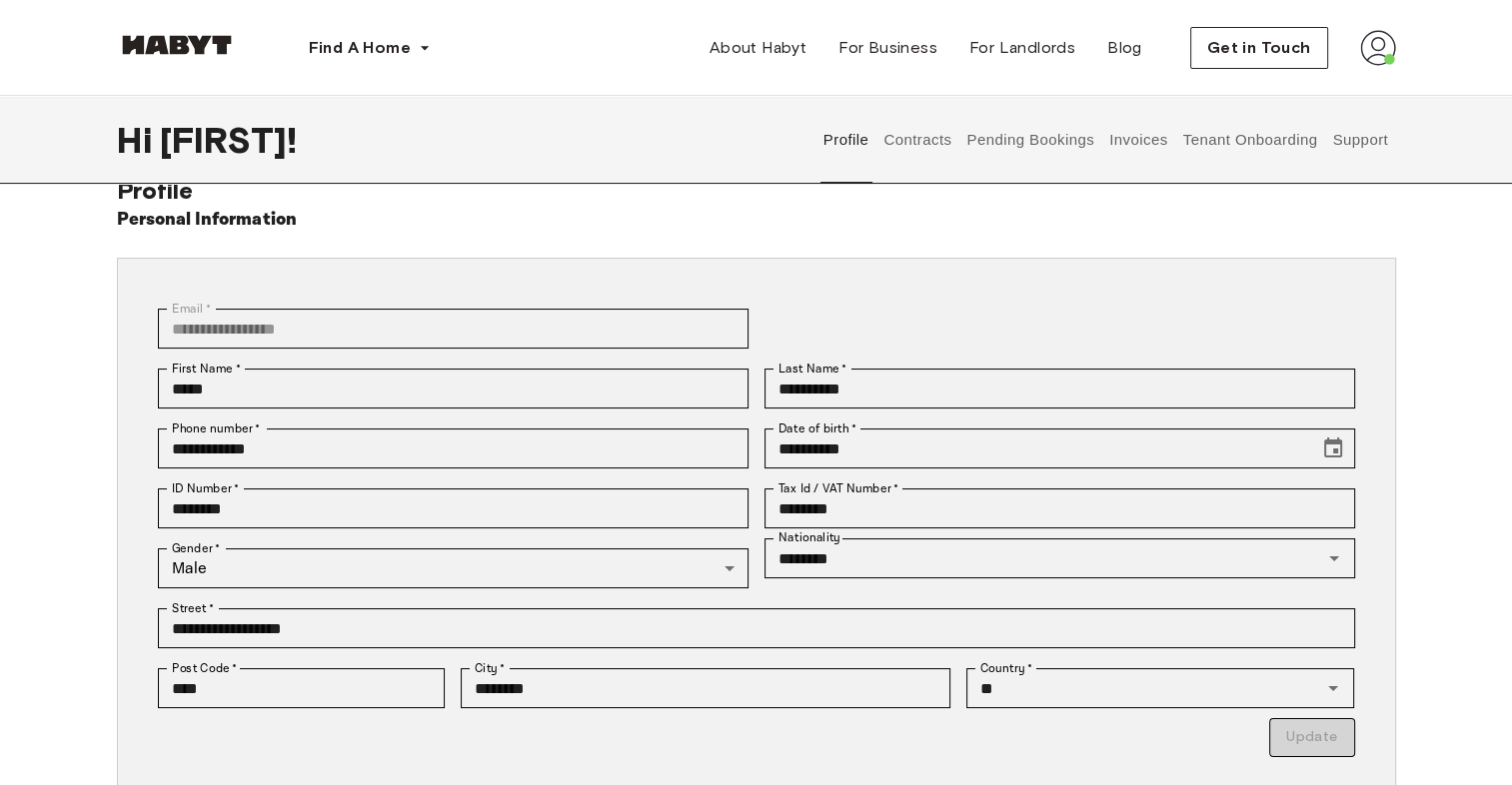 scroll, scrollTop: 0, scrollLeft: 0, axis: both 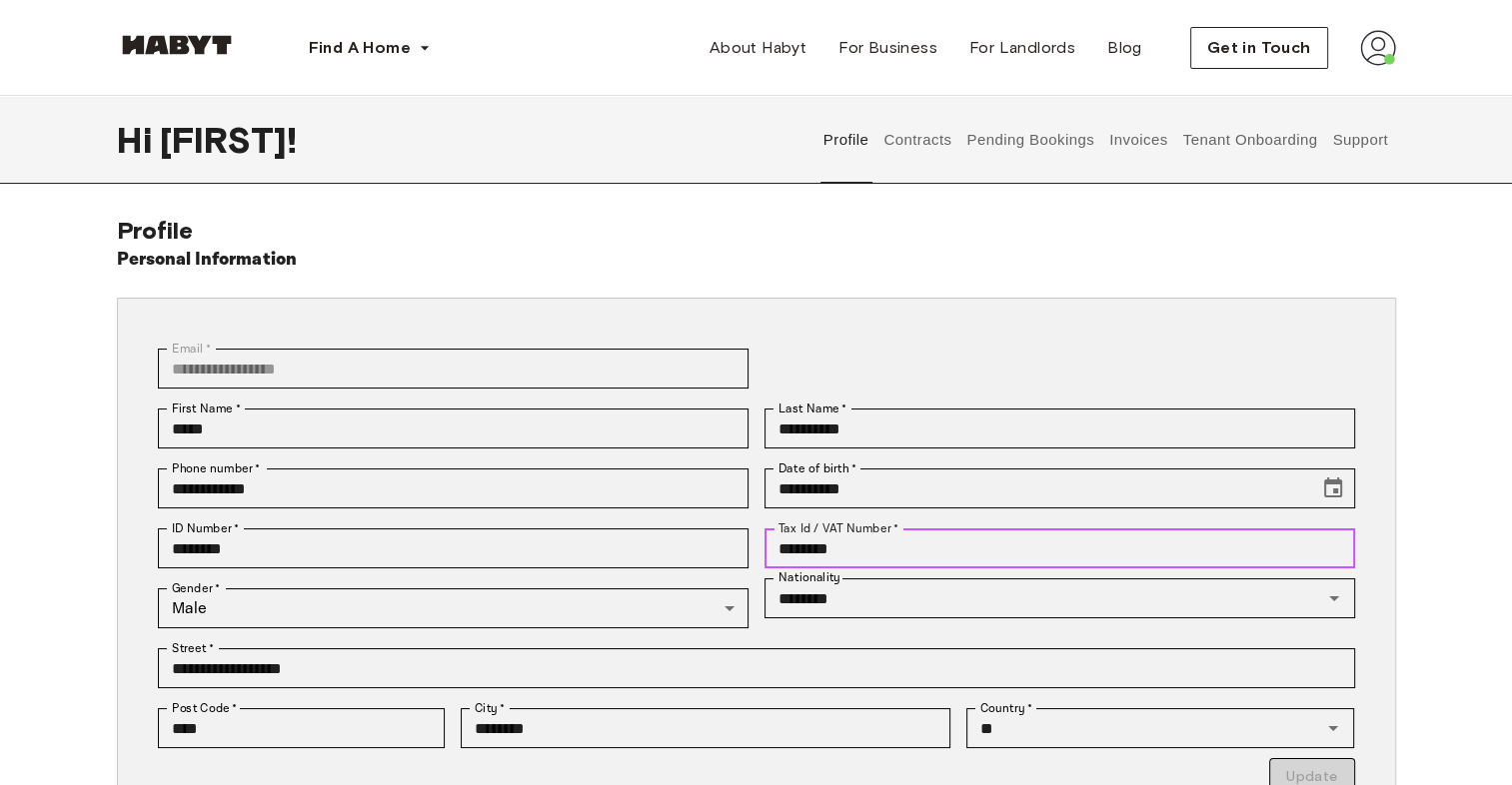 click on "********" at bounding box center (1059, 548) 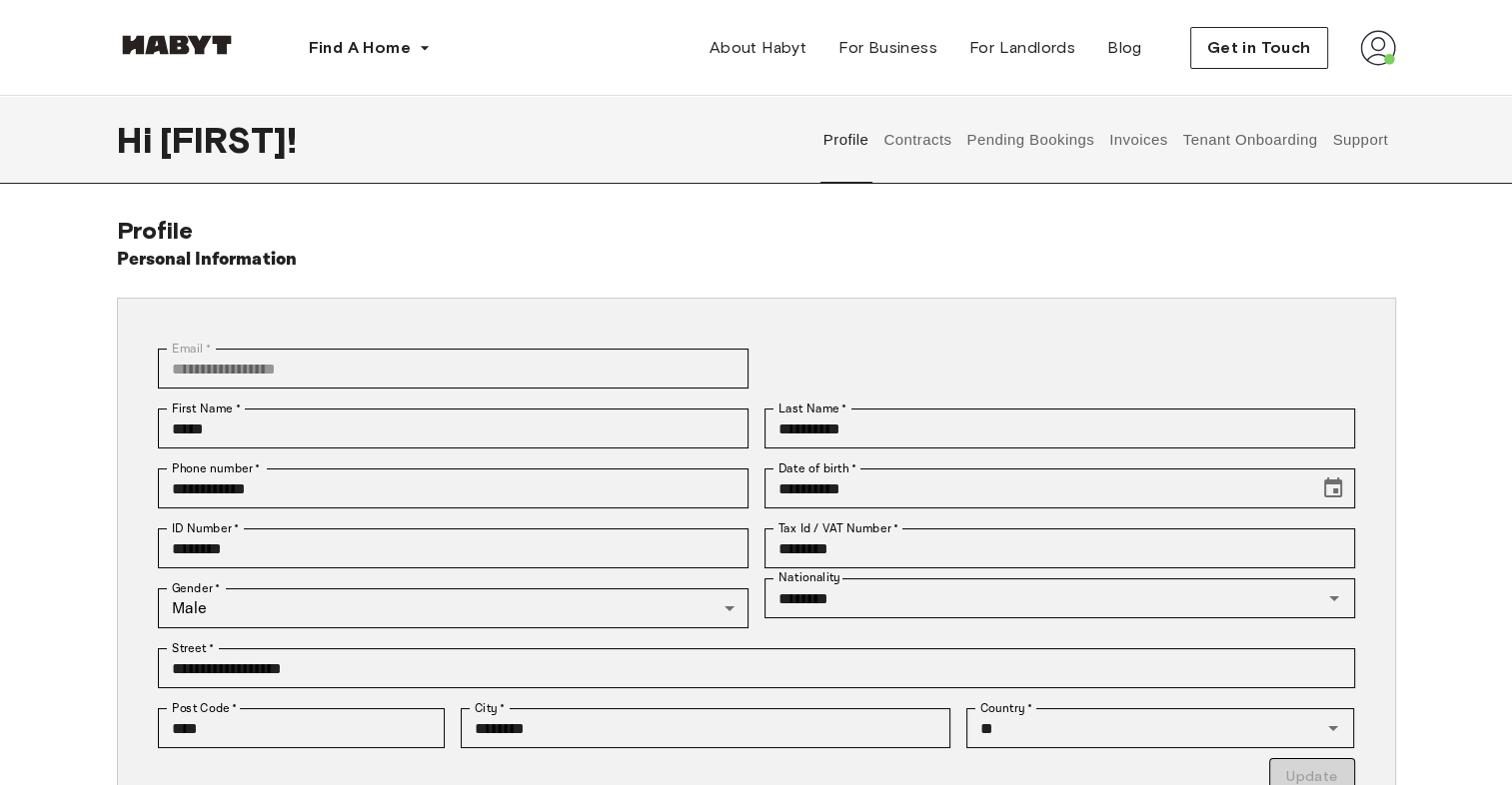 click on "Hi   Niiyi ! Profile Contracts Pending Bookings Invoices Tenant Onboarding Support" at bounding box center [756, 140] 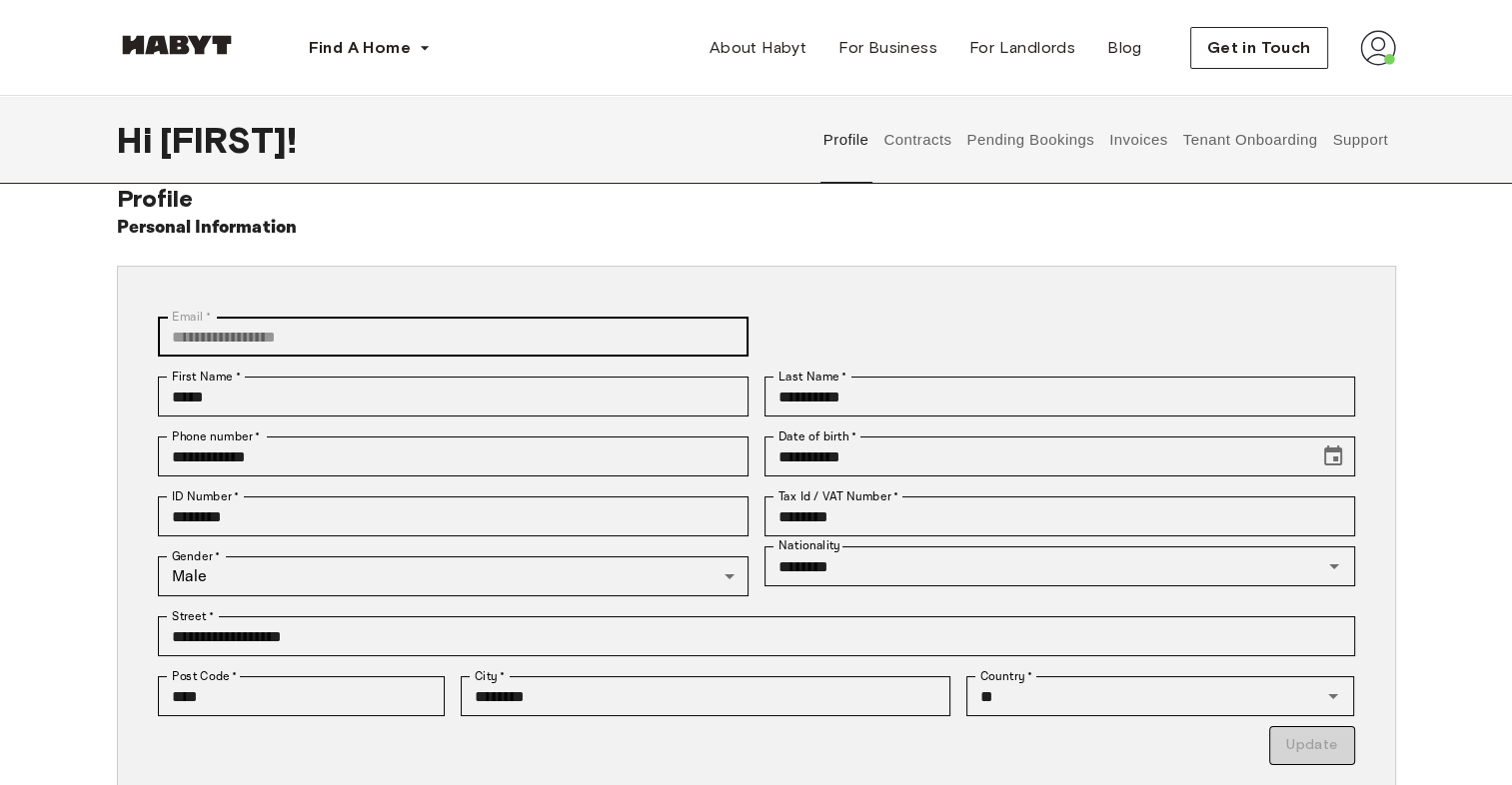 scroll, scrollTop: 0, scrollLeft: 0, axis: both 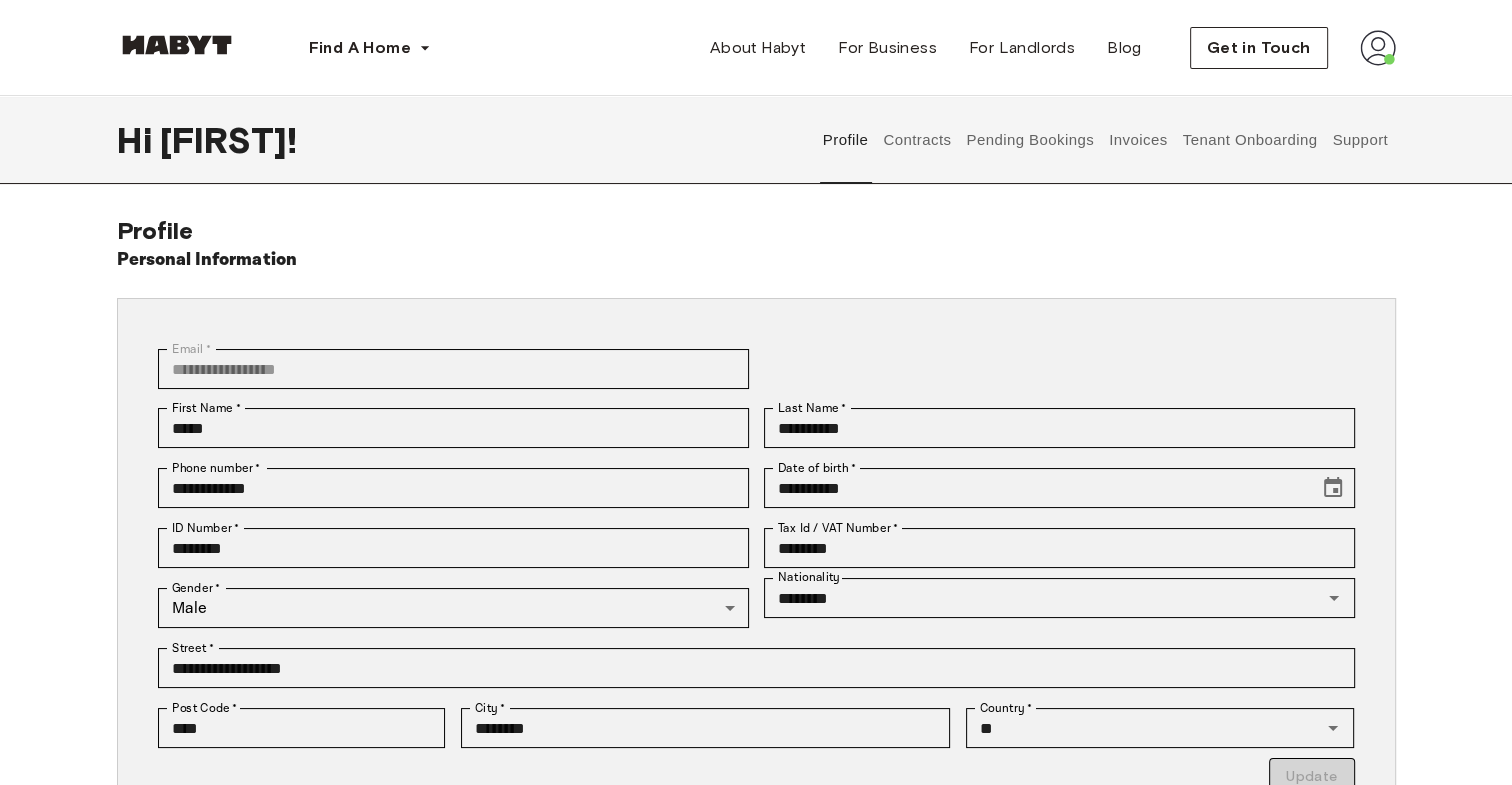drag, startPoint x: 1048, startPoint y: 155, endPoint x: 1039, endPoint y: 145, distance: 13.453624 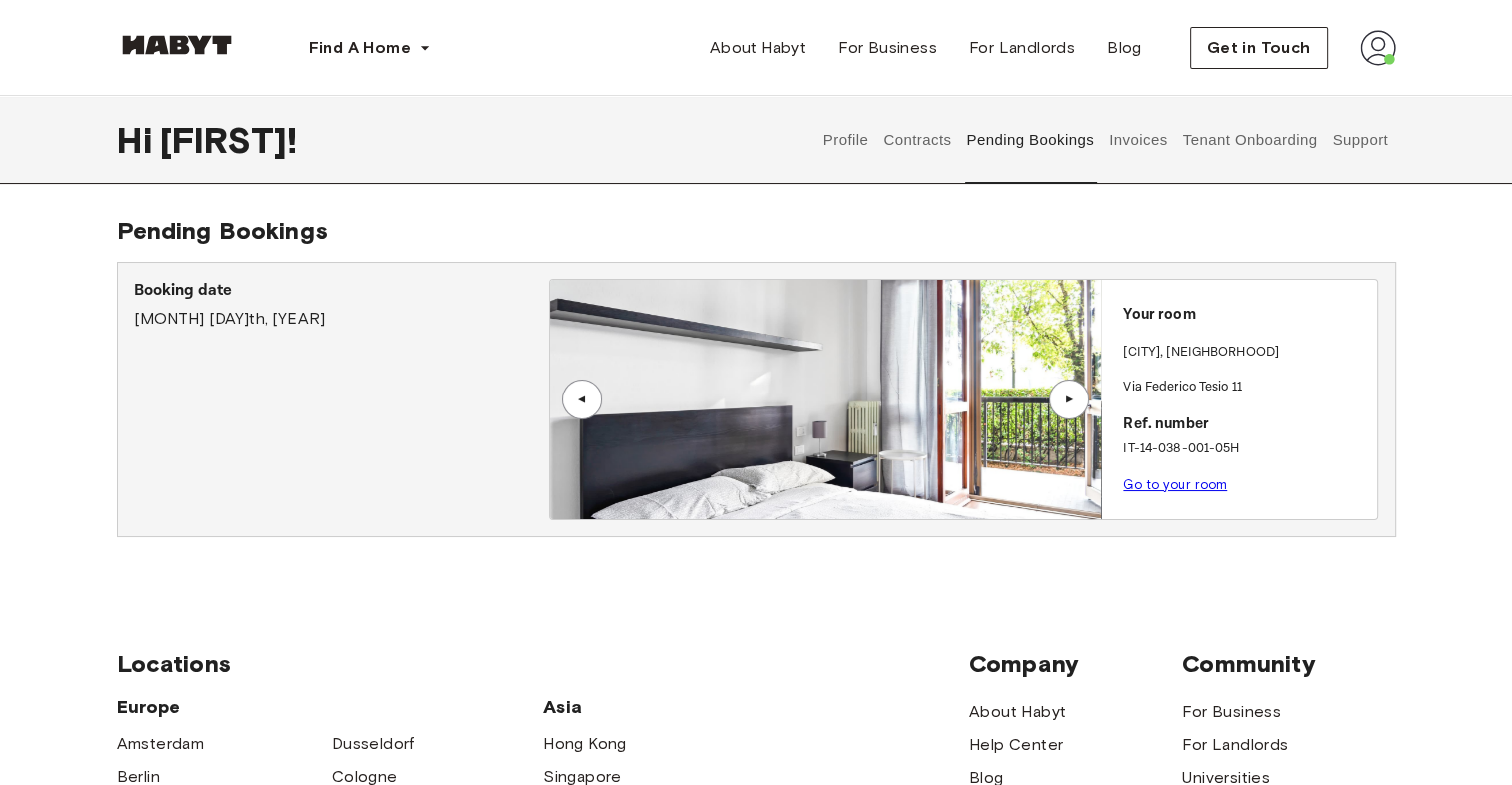 click on "Contracts" at bounding box center (917, 140) 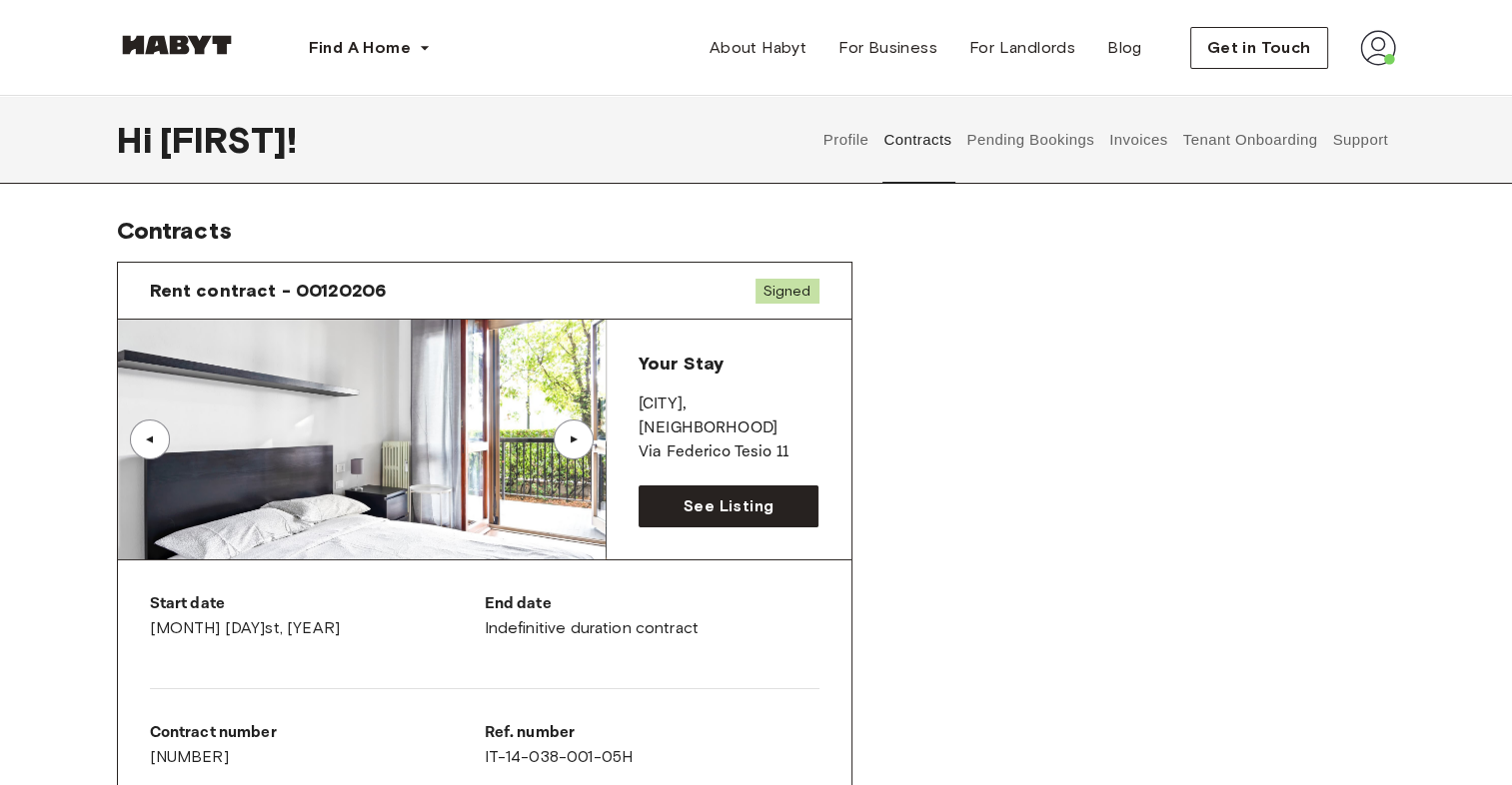 click on "Tenant Onboarding" at bounding box center [1250, 140] 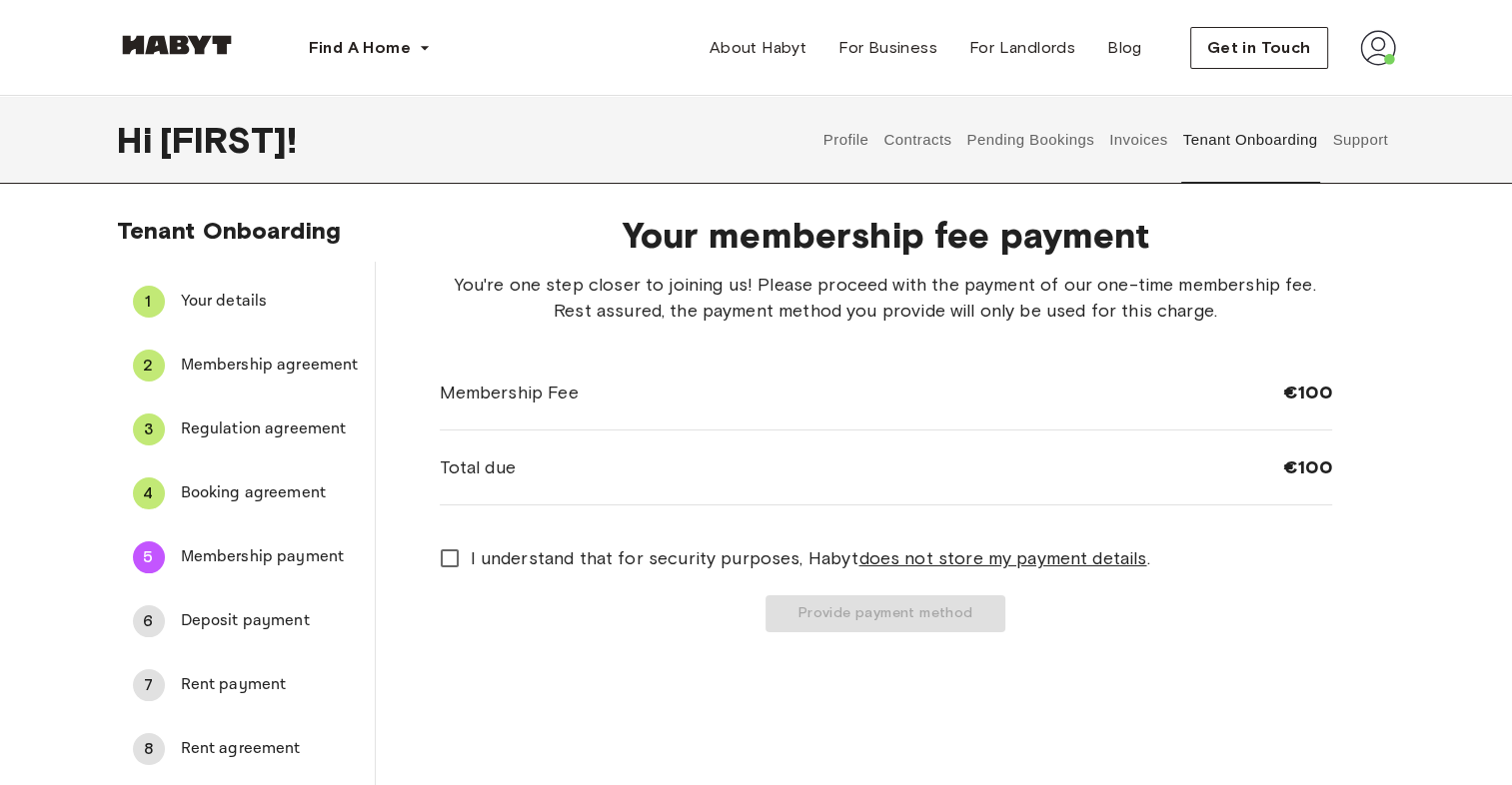 click on "Contracts" at bounding box center [917, 140] 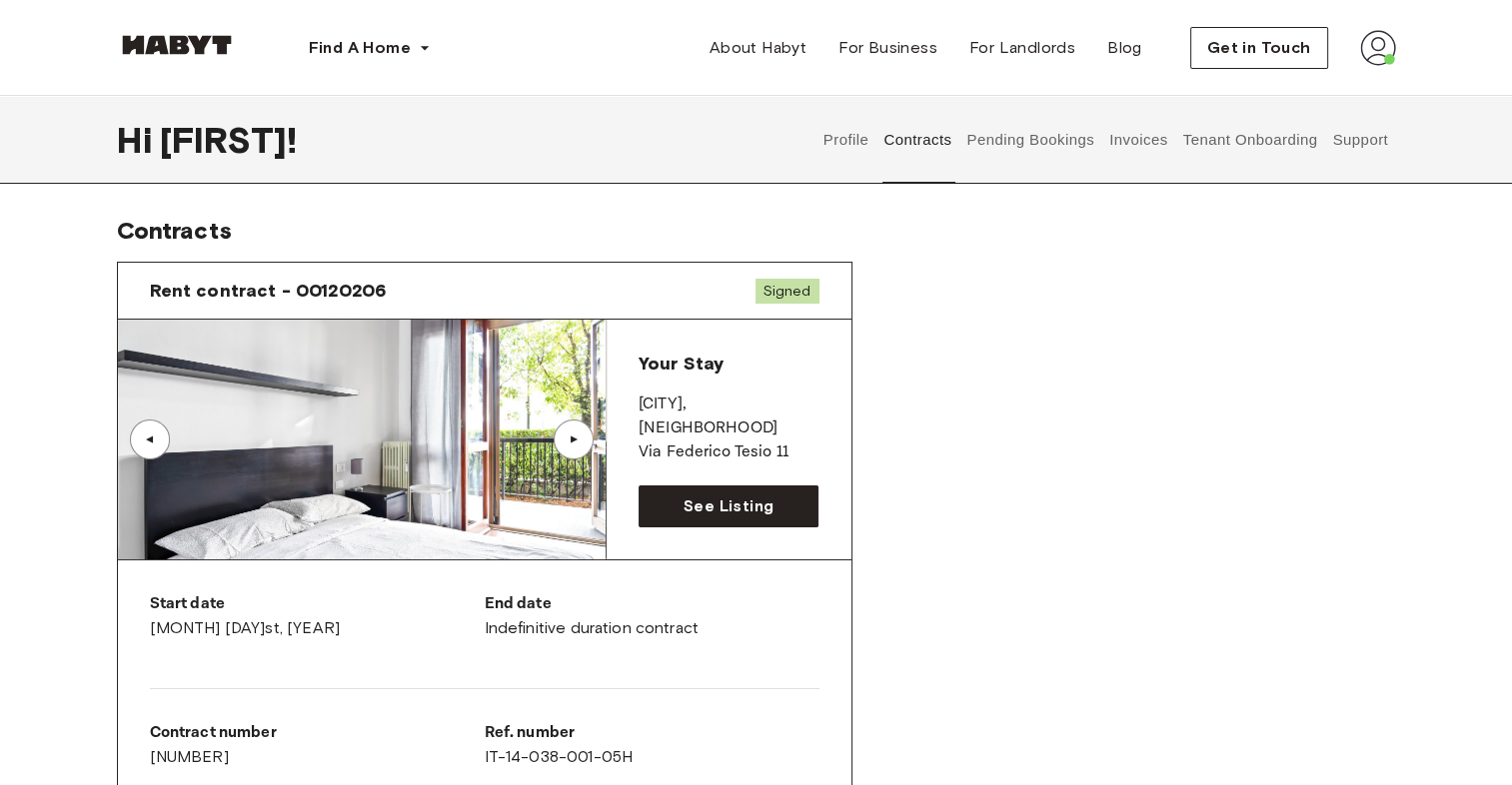 click on "Invoices" at bounding box center [1138, 140] 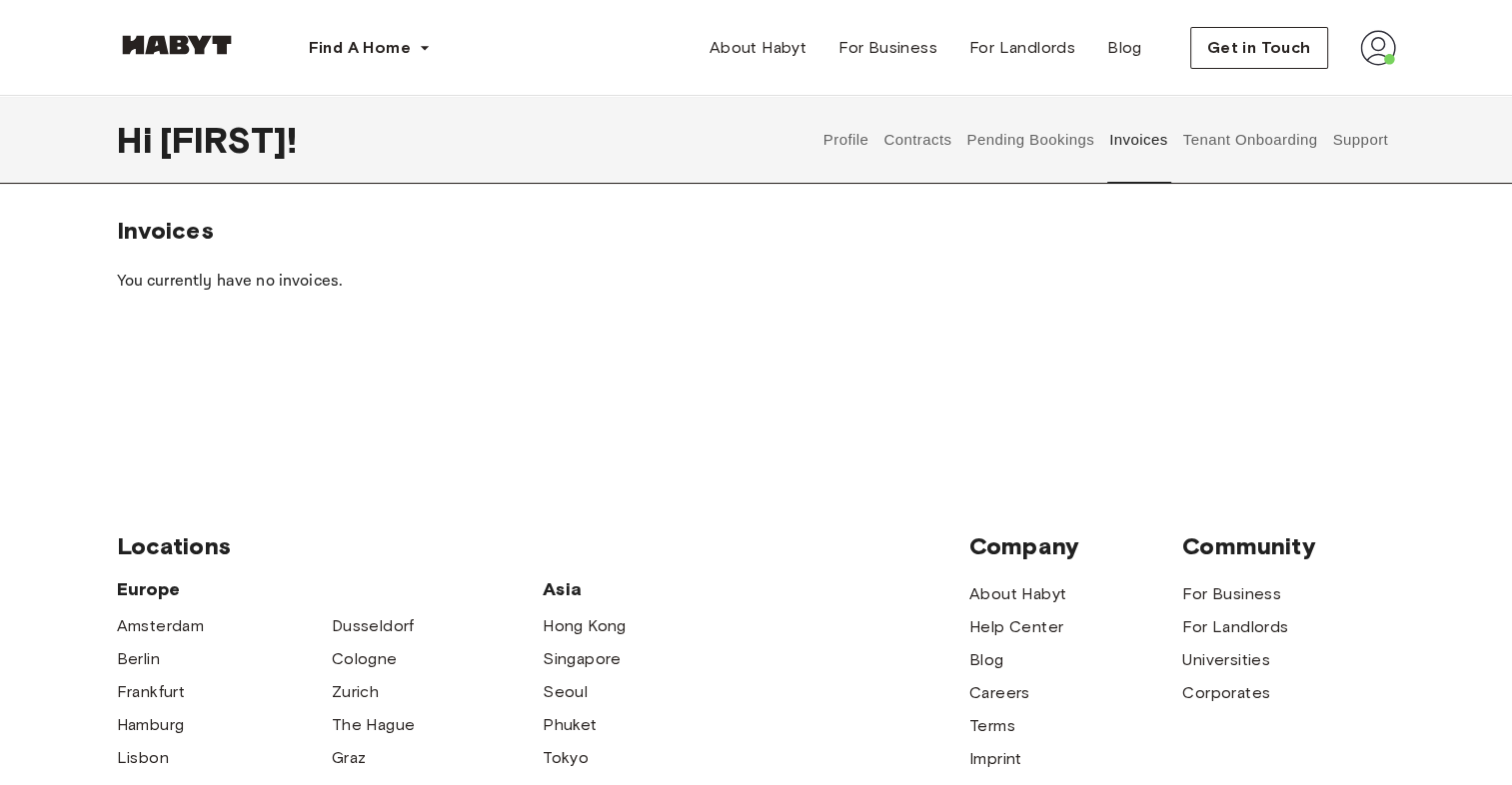 click on "Tenant Onboarding" at bounding box center [1250, 140] 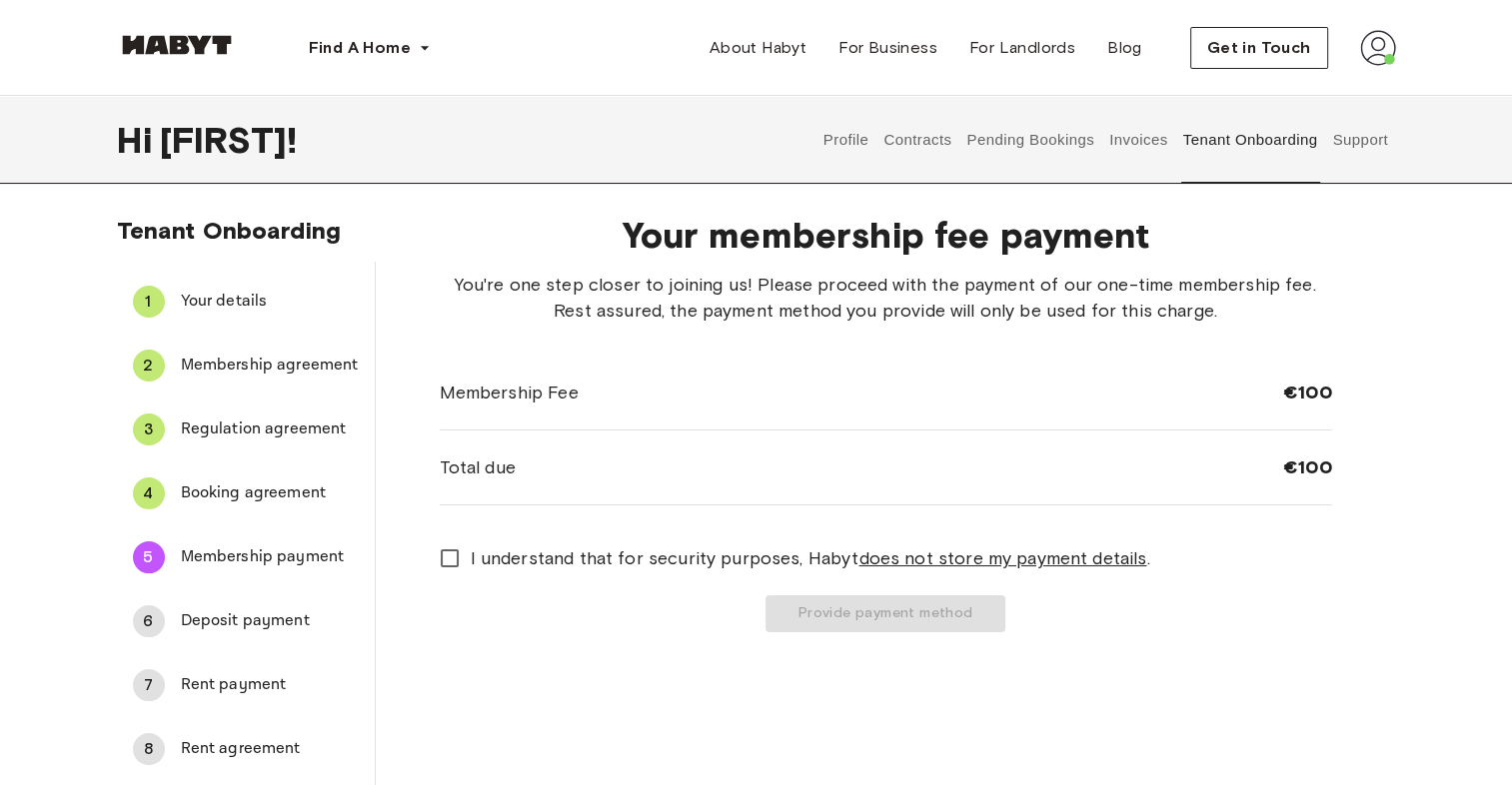 click on "I understand that for security purposes, Habyt  does not store my payment details ." at bounding box center (810, 558) 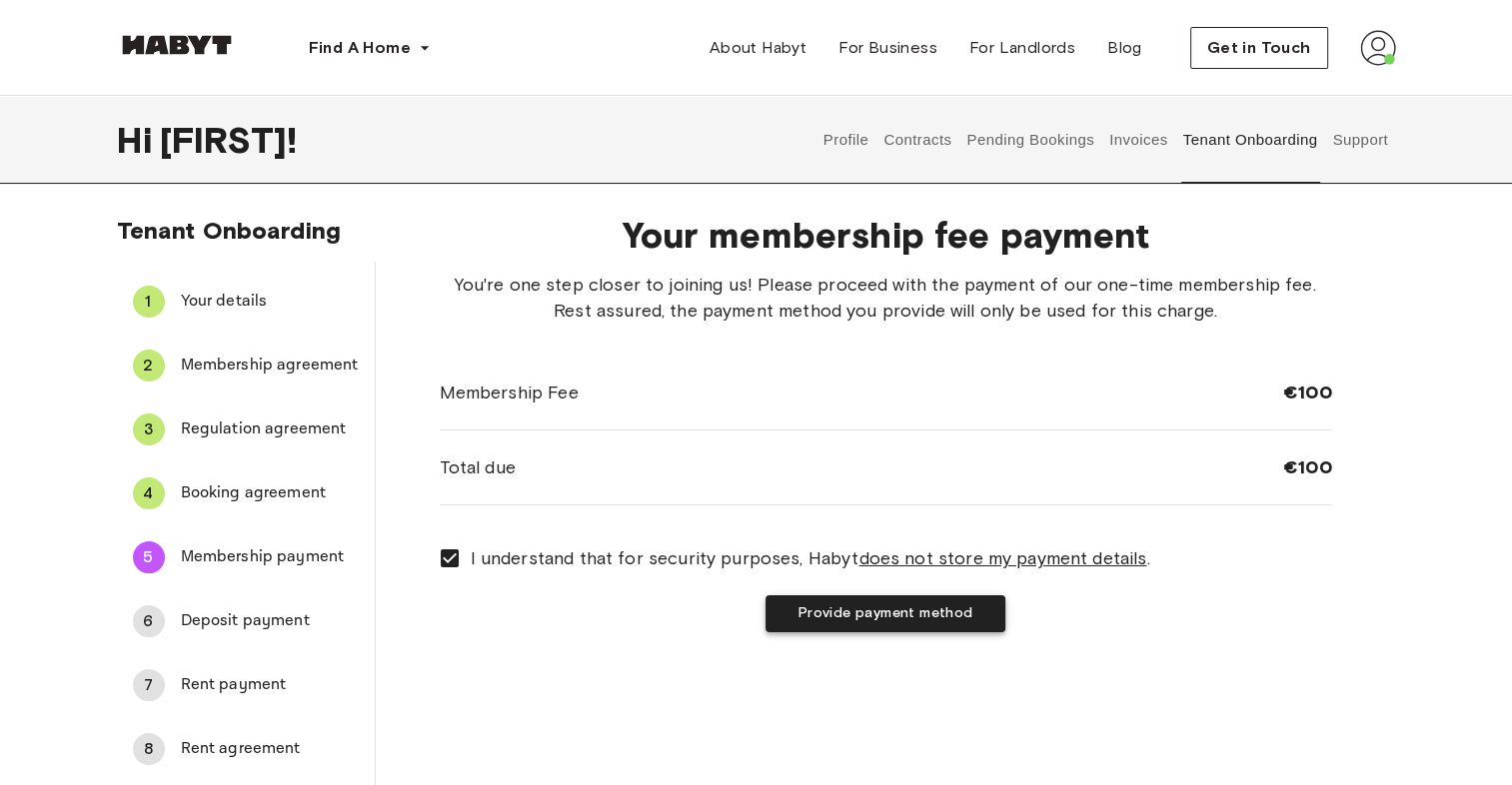 click on "Provide payment method" at bounding box center [885, 613] 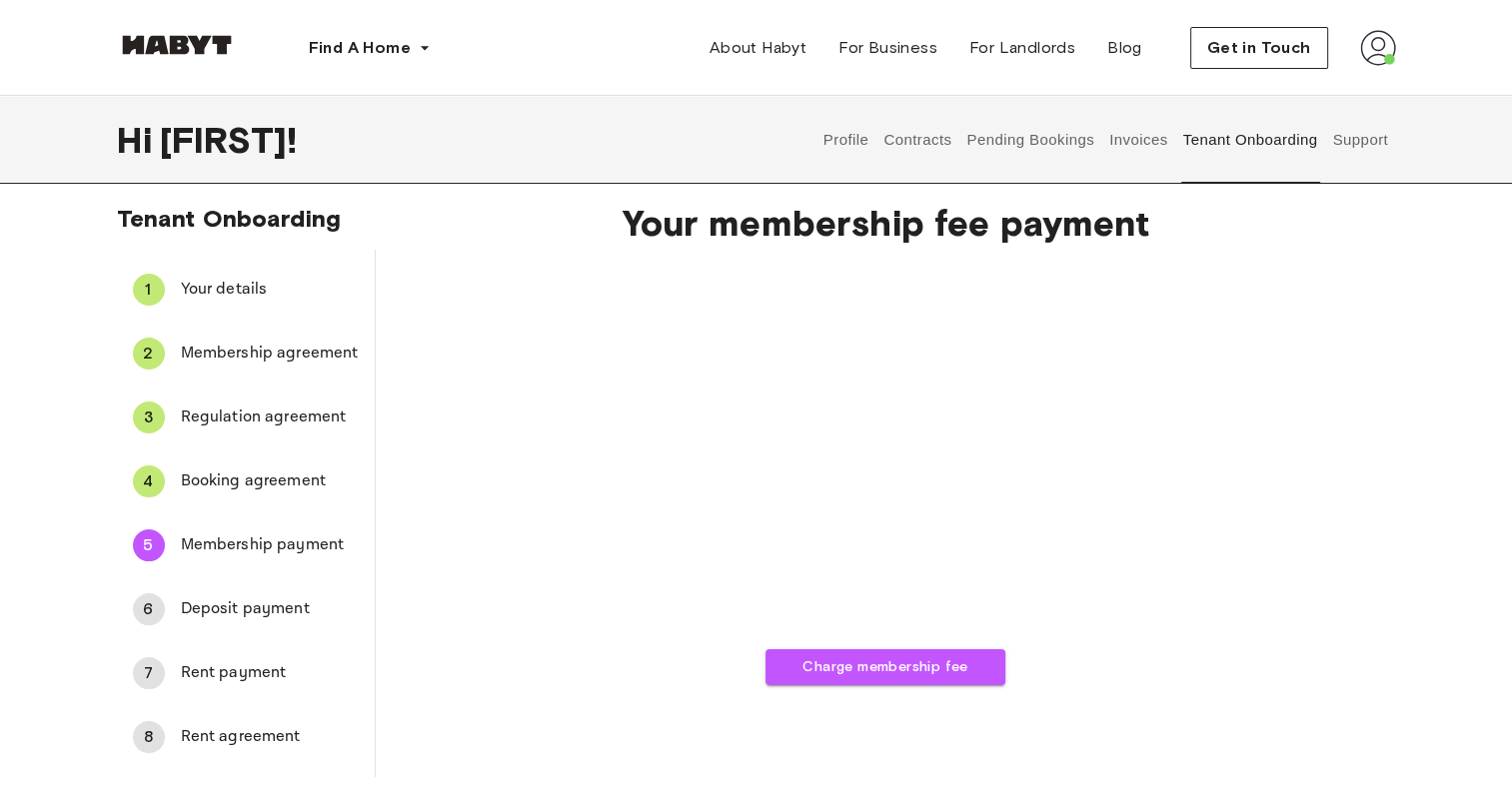 scroll, scrollTop: 0, scrollLeft: 0, axis: both 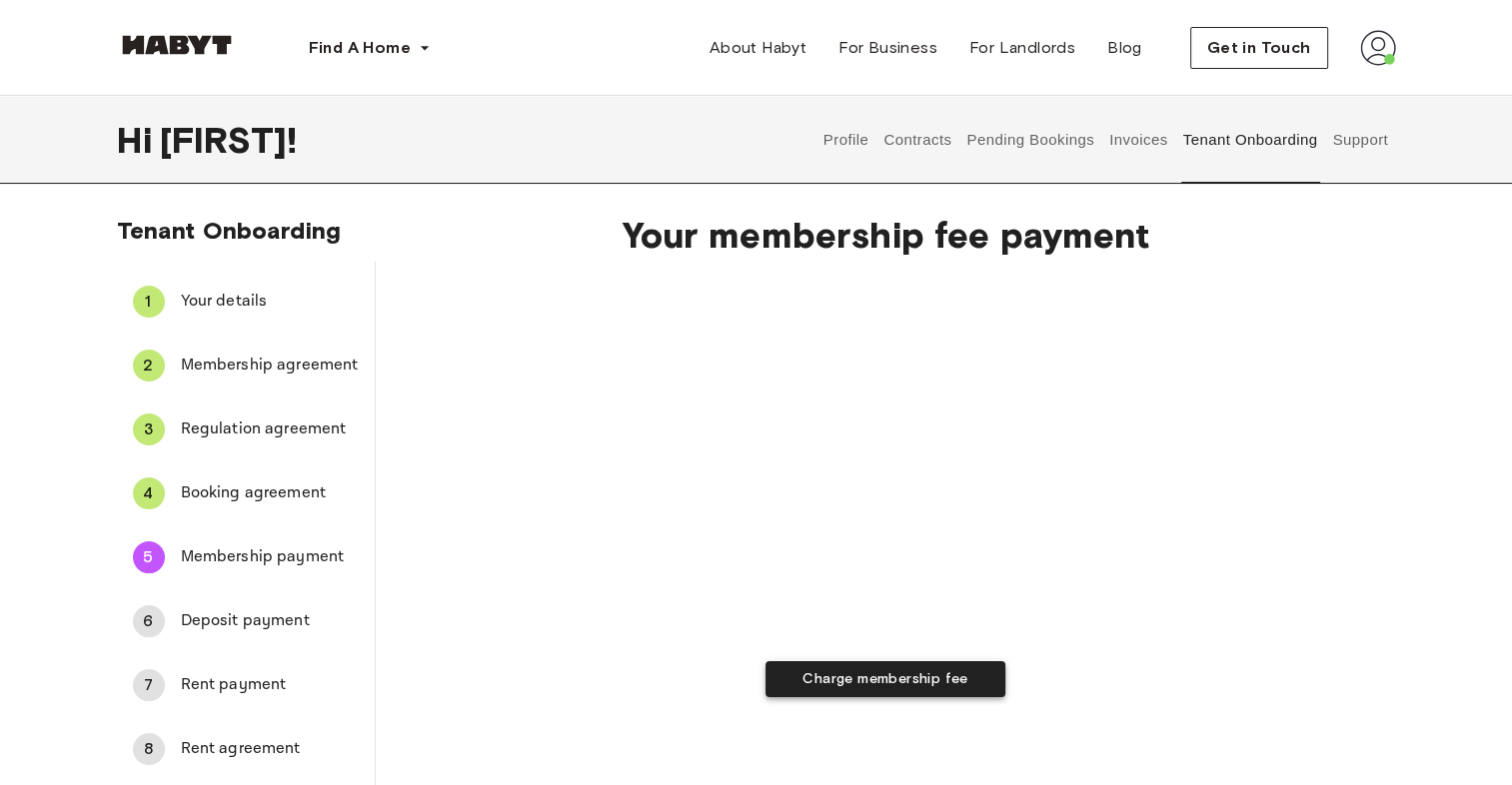 click on "Charge membership fee" at bounding box center (885, 679) 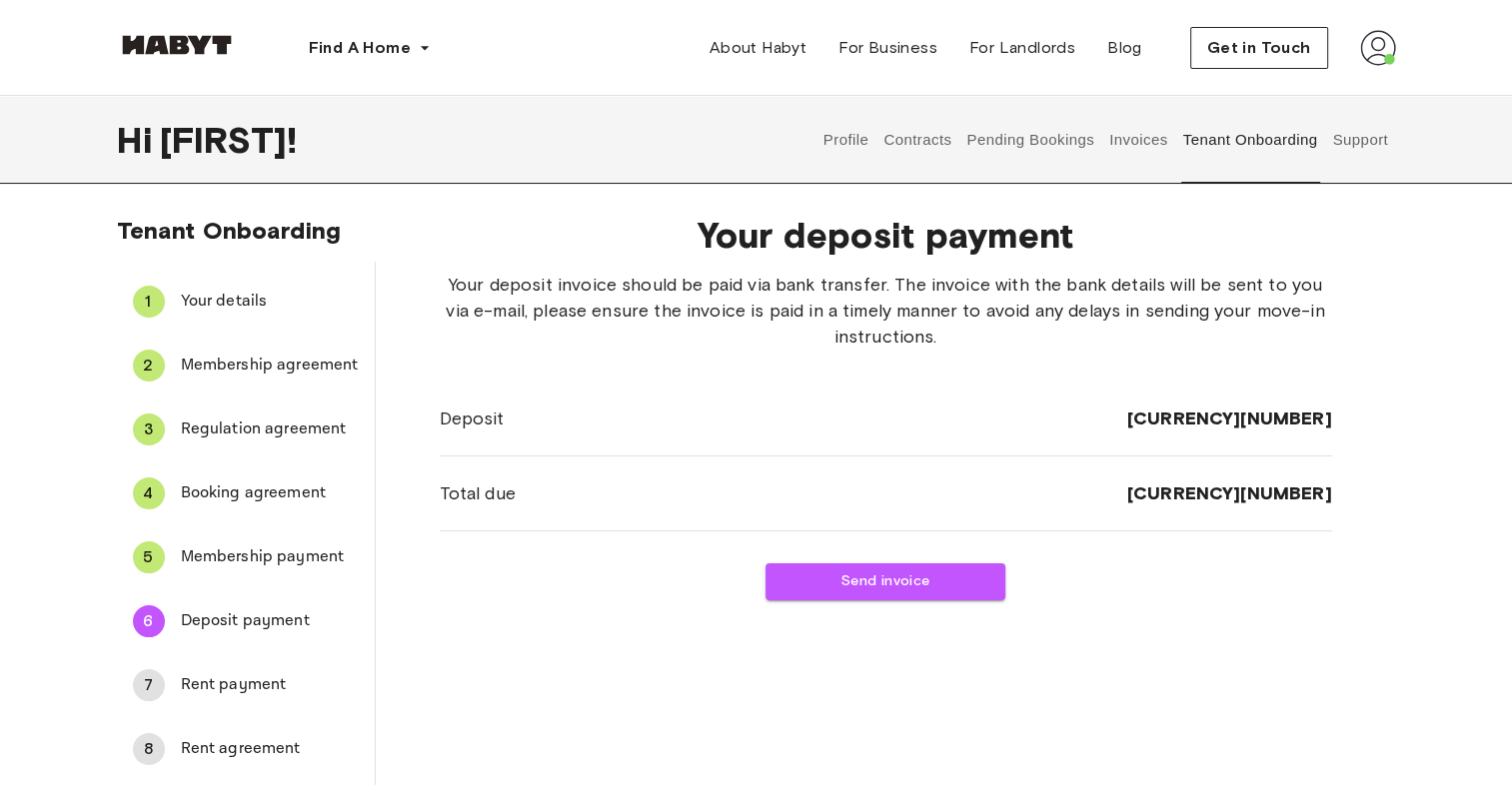 click on "5 Membership payment" at bounding box center [246, 557] 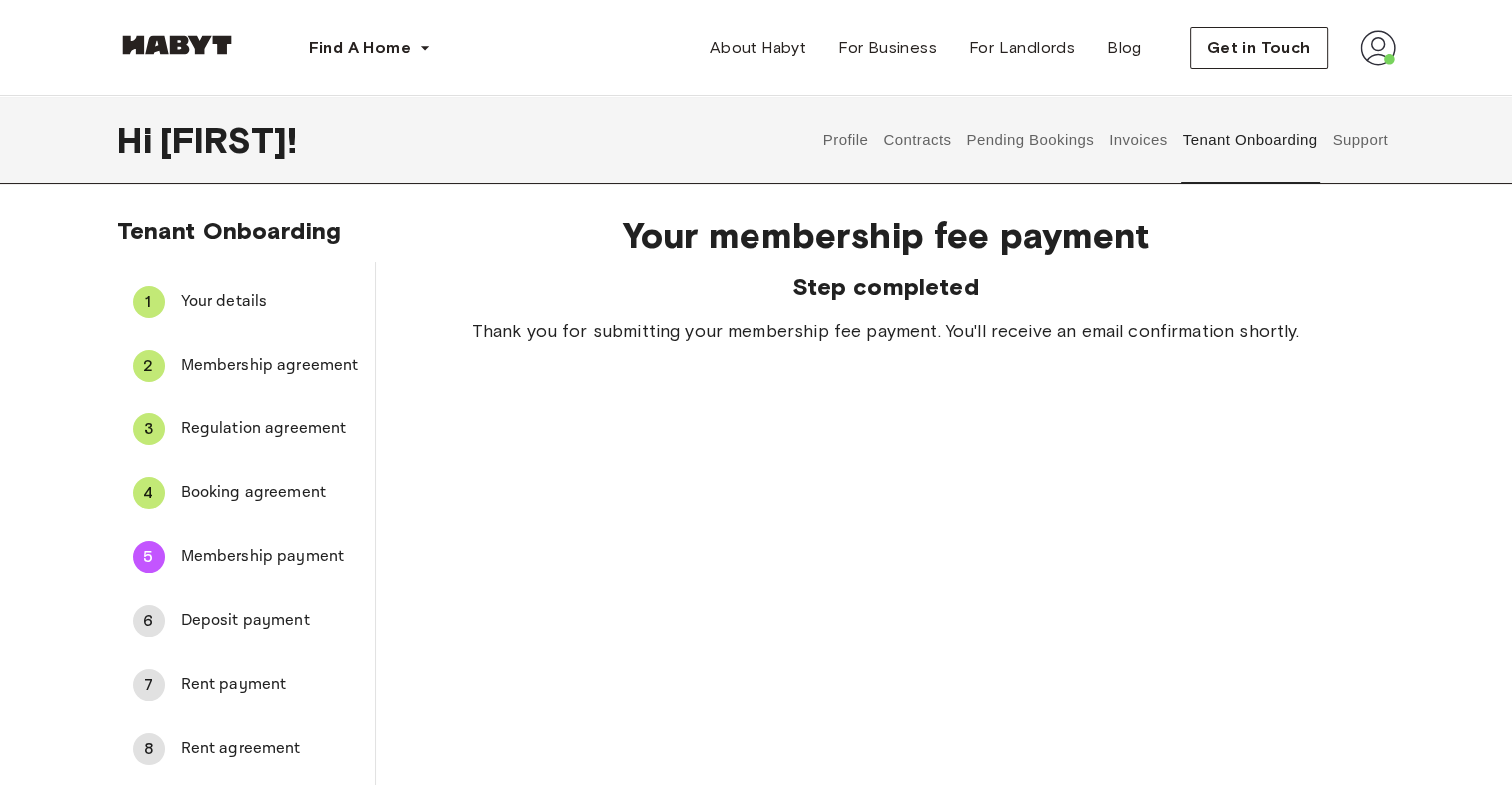 click on "Booking agreement" at bounding box center [270, 493] 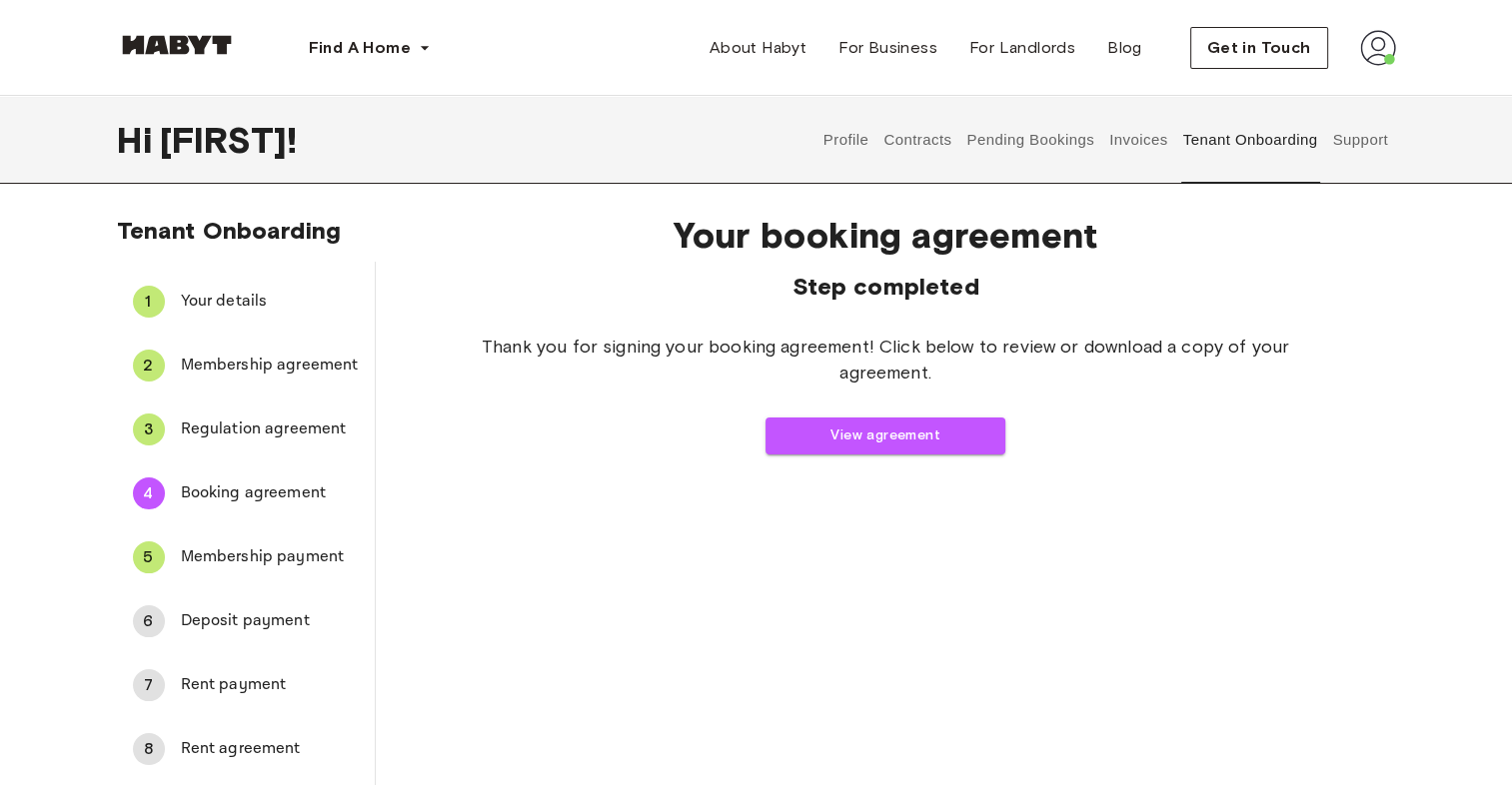 click on "Membership payment" at bounding box center [270, 557] 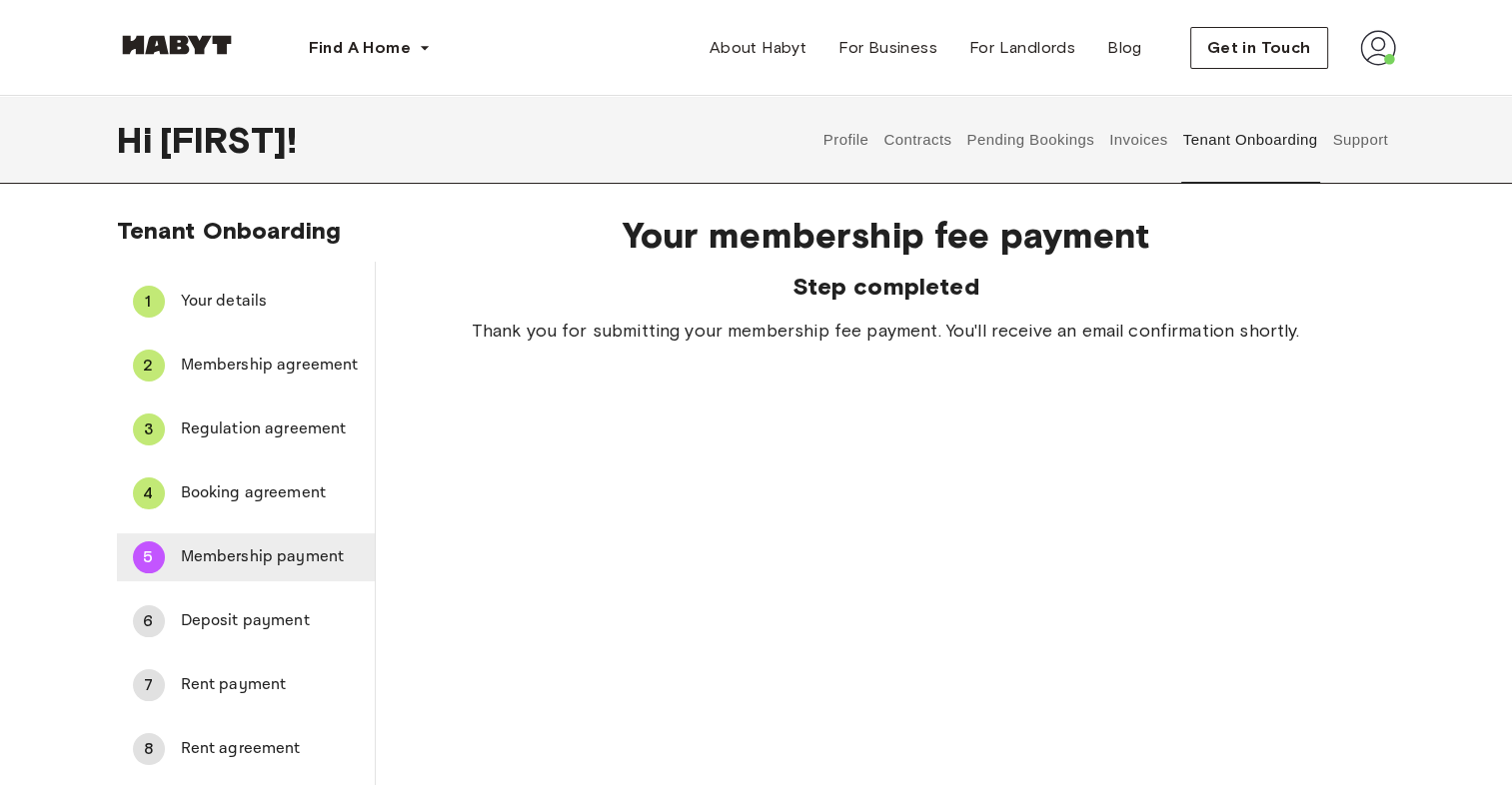 scroll, scrollTop: 266, scrollLeft: 0, axis: vertical 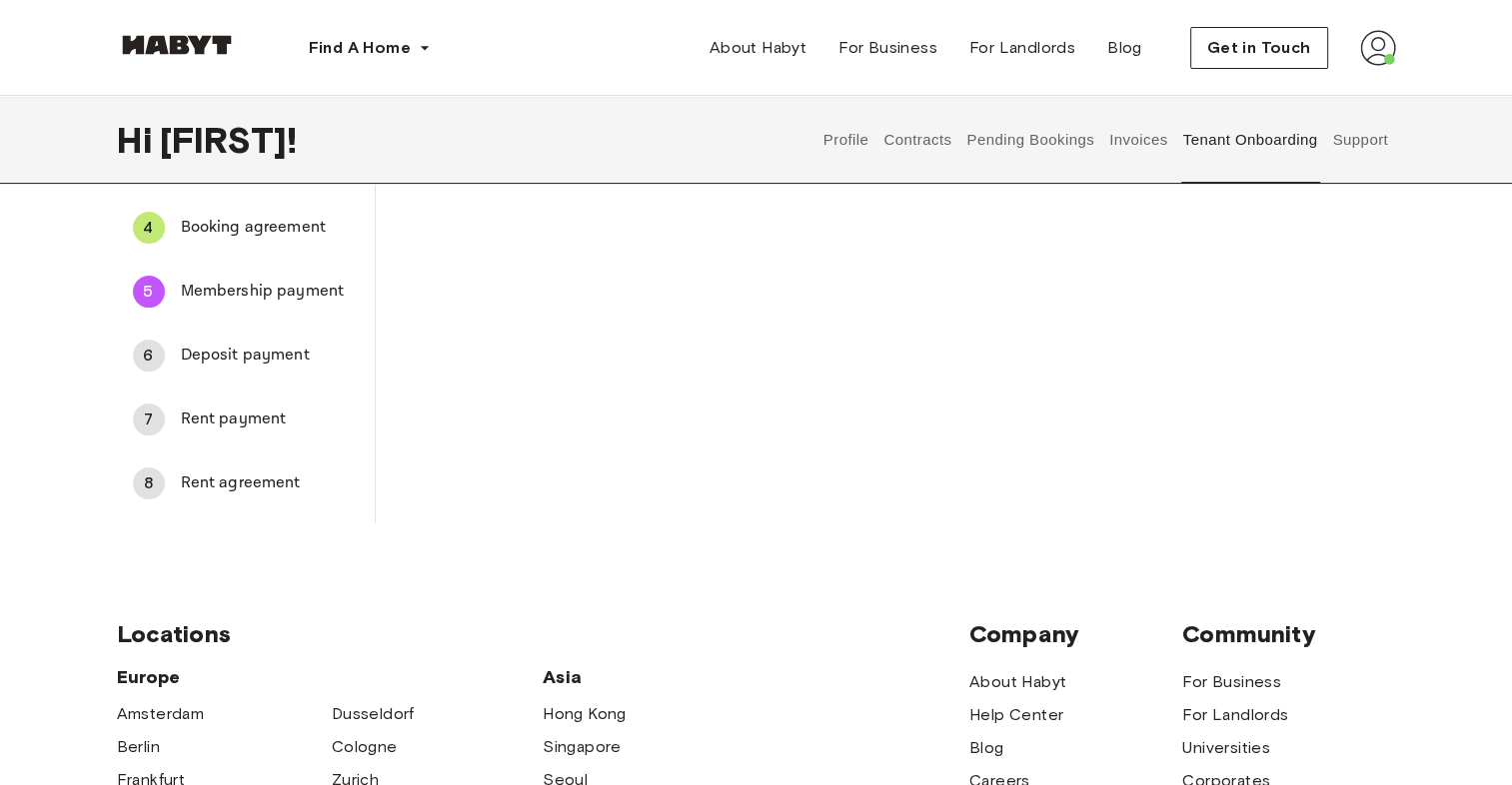 click on "Deposit payment" at bounding box center [270, 356] 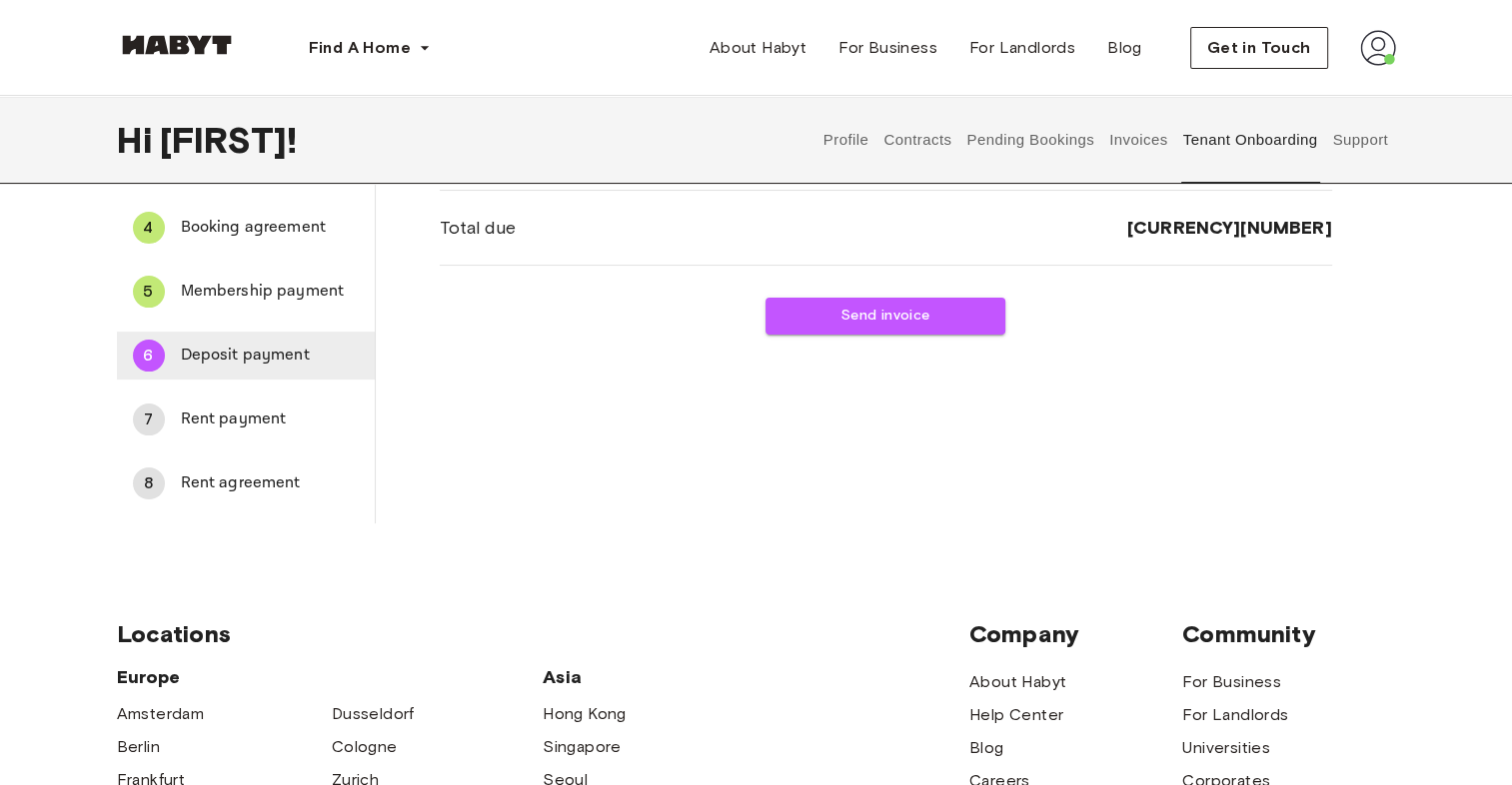 scroll, scrollTop: 0, scrollLeft: 0, axis: both 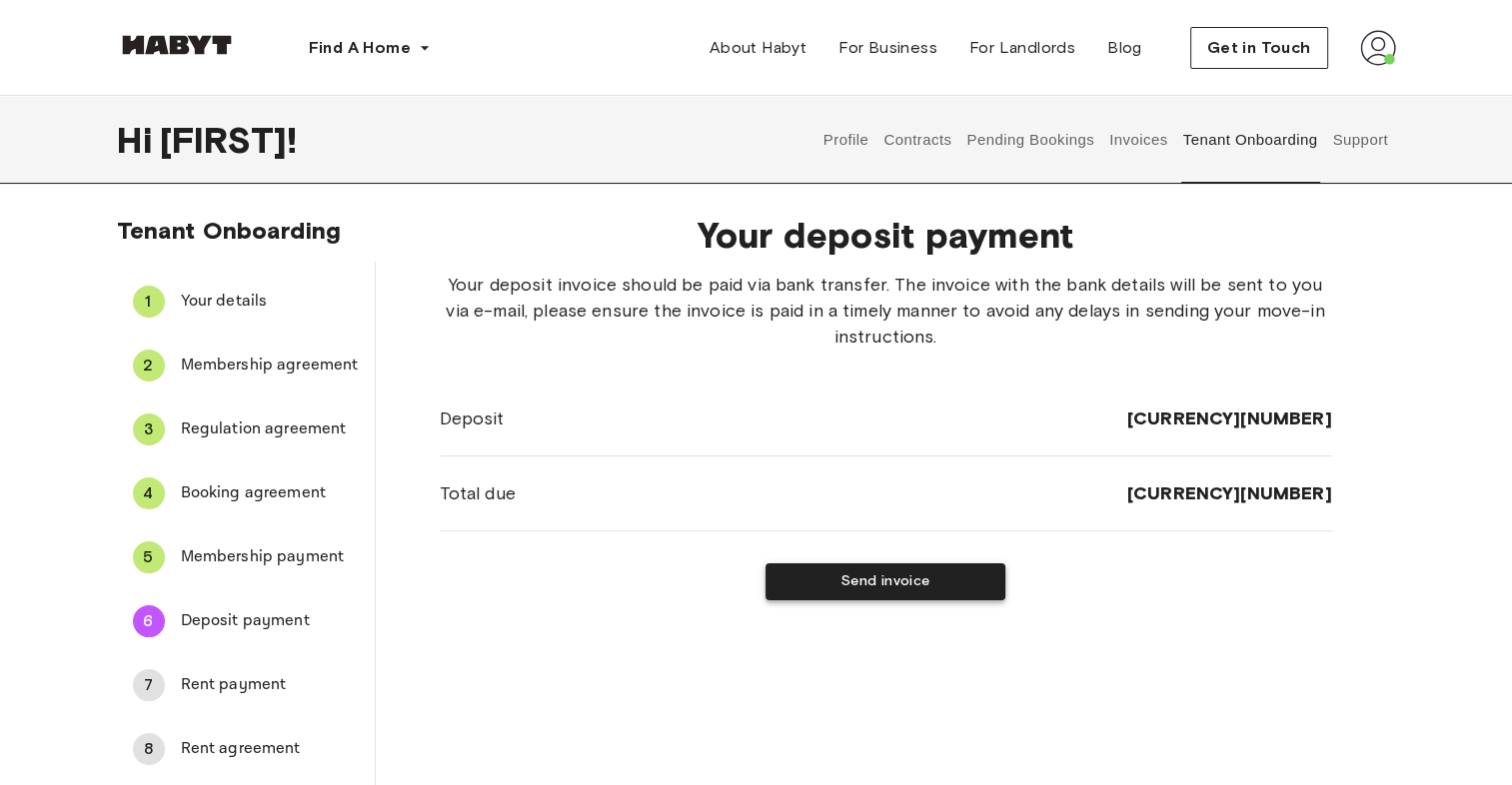 click on "Send invoice" at bounding box center [885, 581] 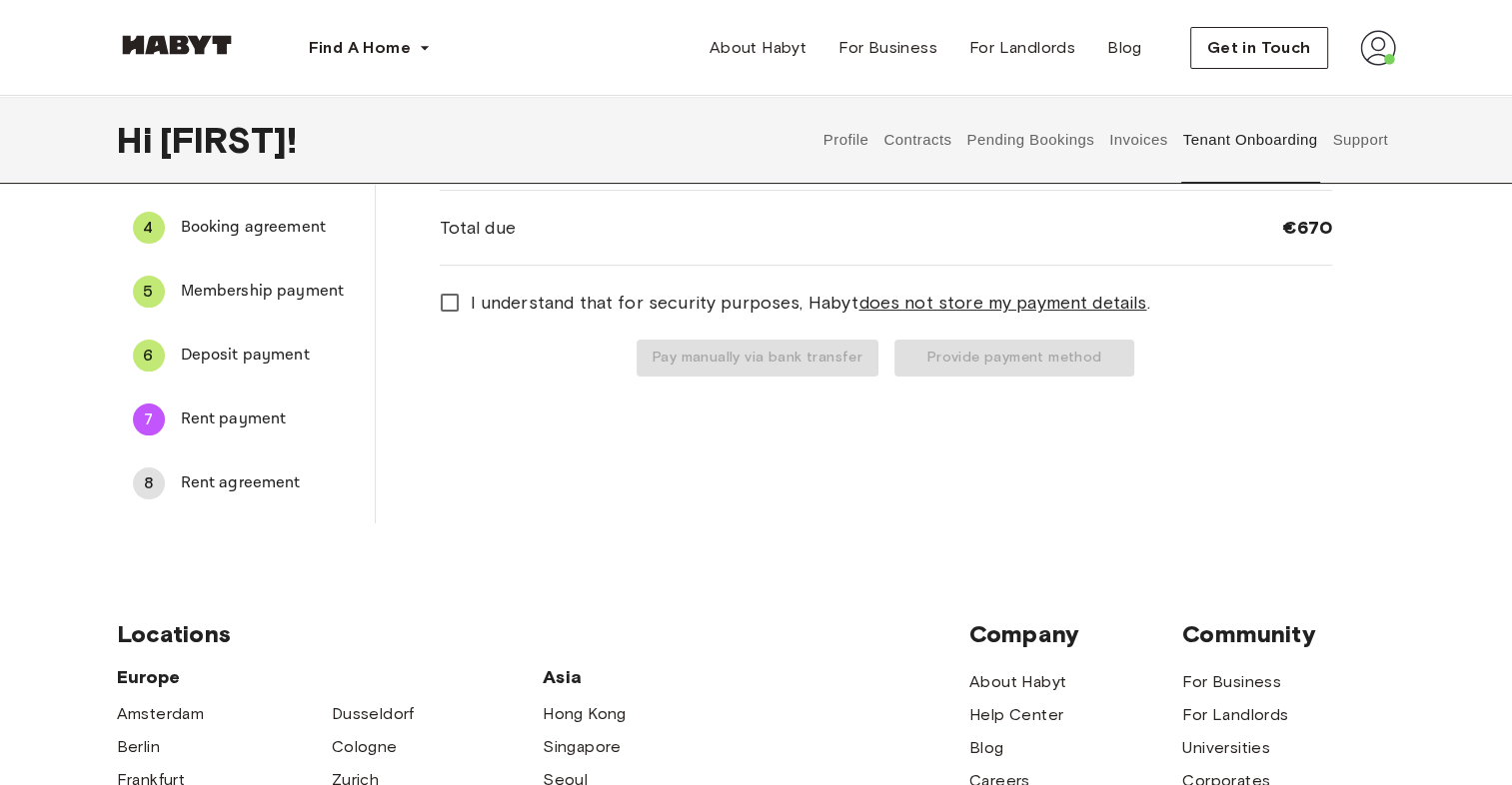 scroll, scrollTop: 0, scrollLeft: 0, axis: both 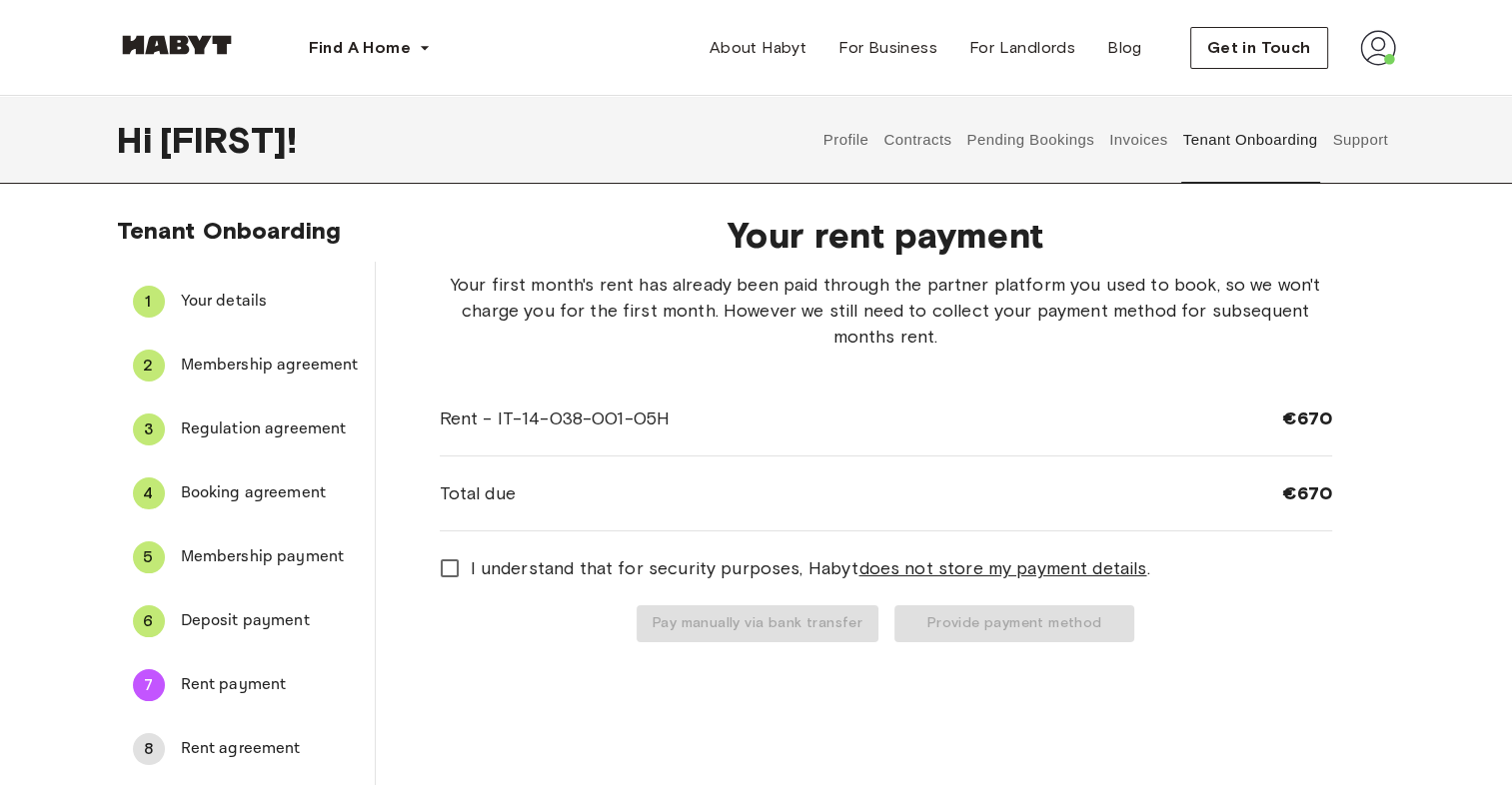 click on "Membership payment" at bounding box center (270, 557) 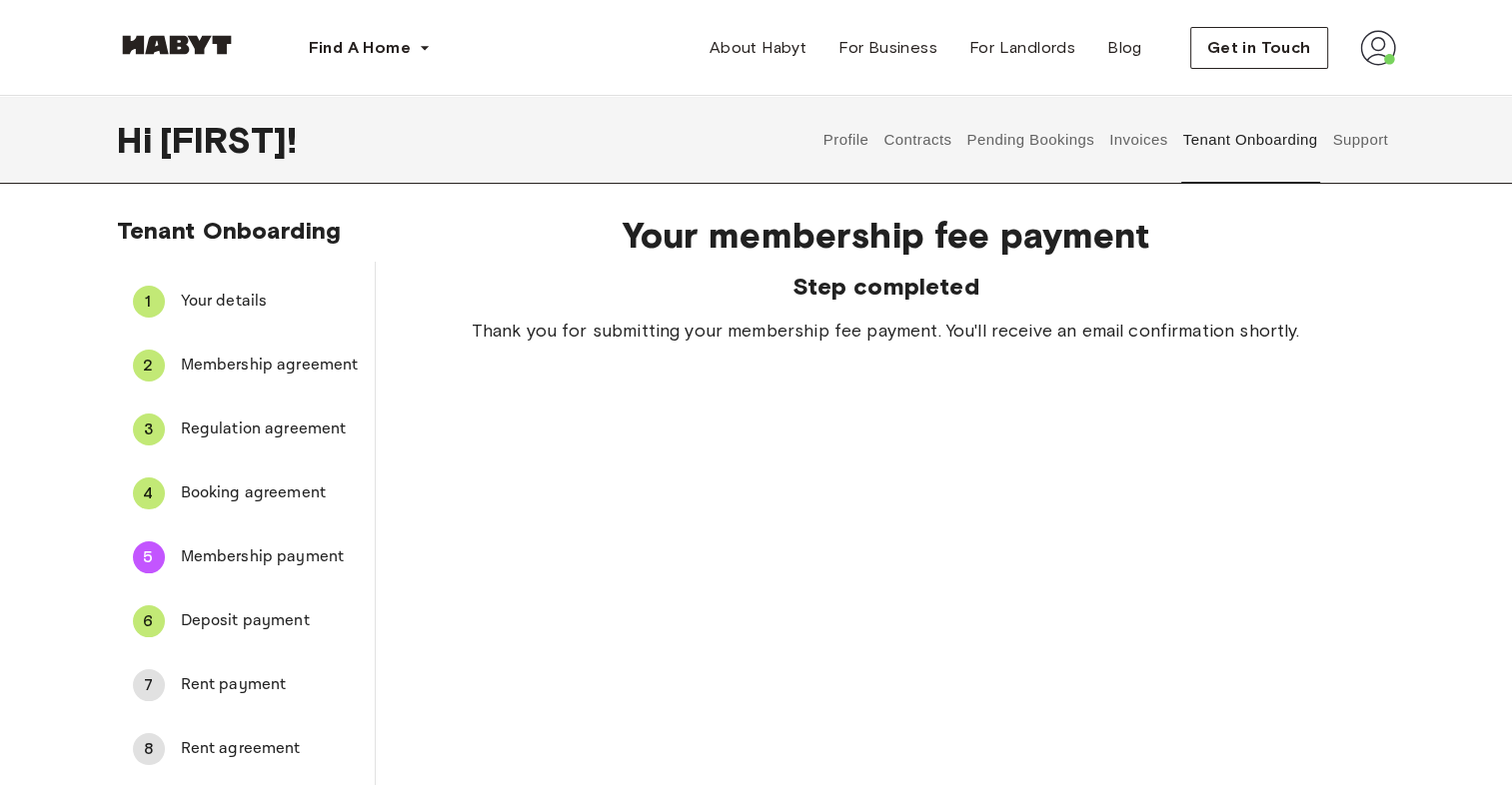 click on "Deposit payment" at bounding box center [270, 621] 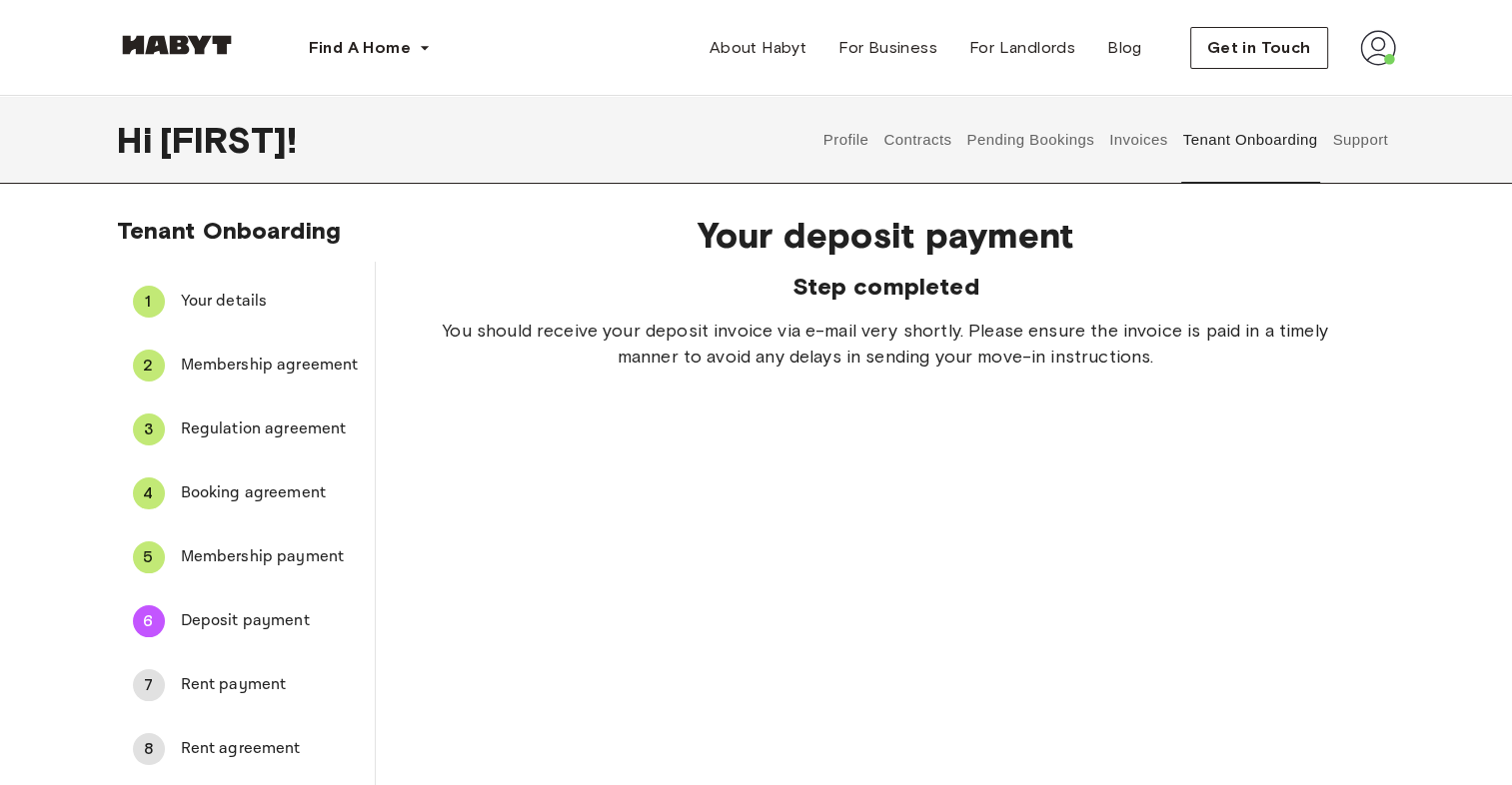 click on "Rent payment" at bounding box center [270, 685] 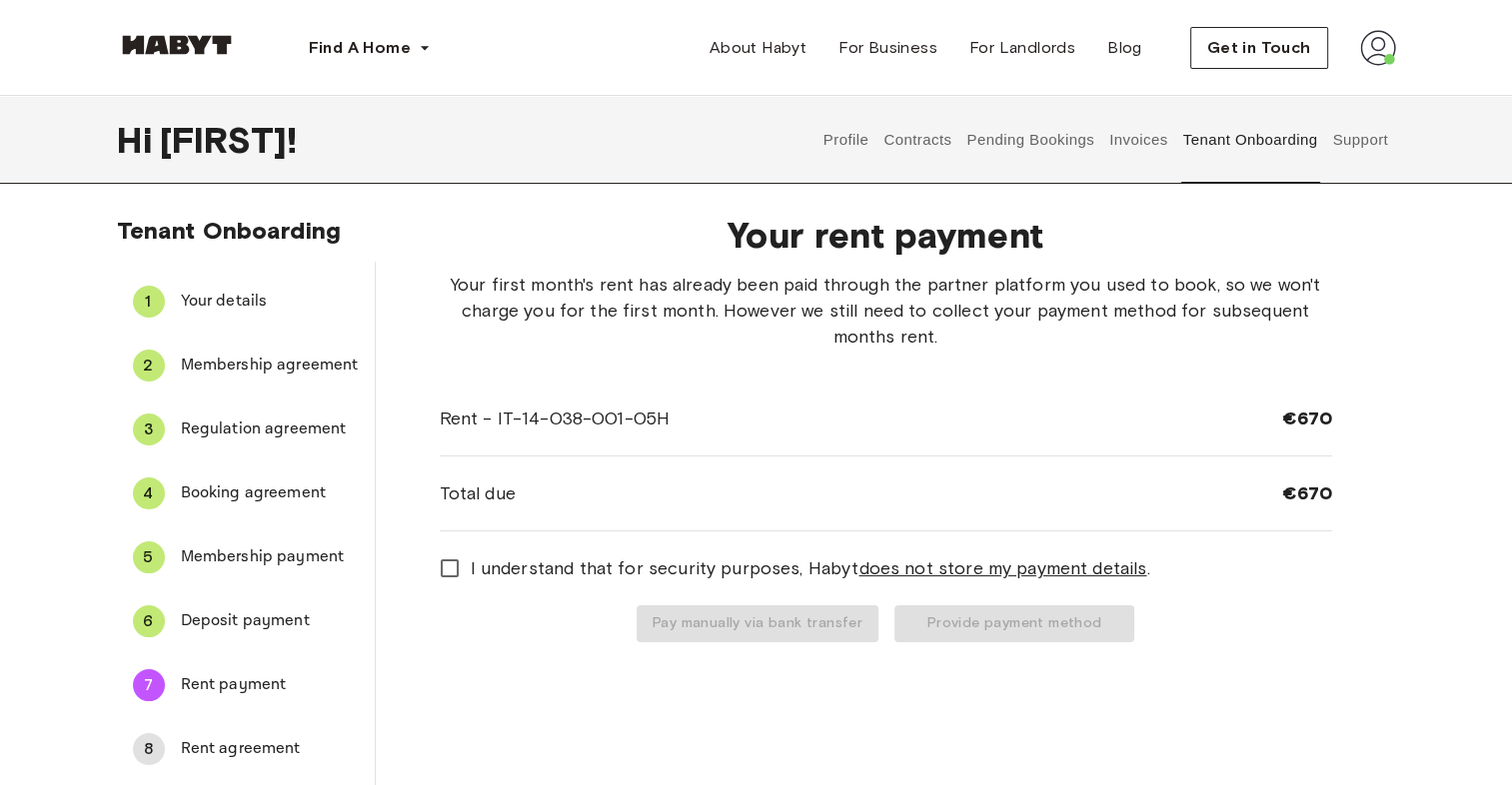 click on "5 Membership payment" at bounding box center (246, 557) 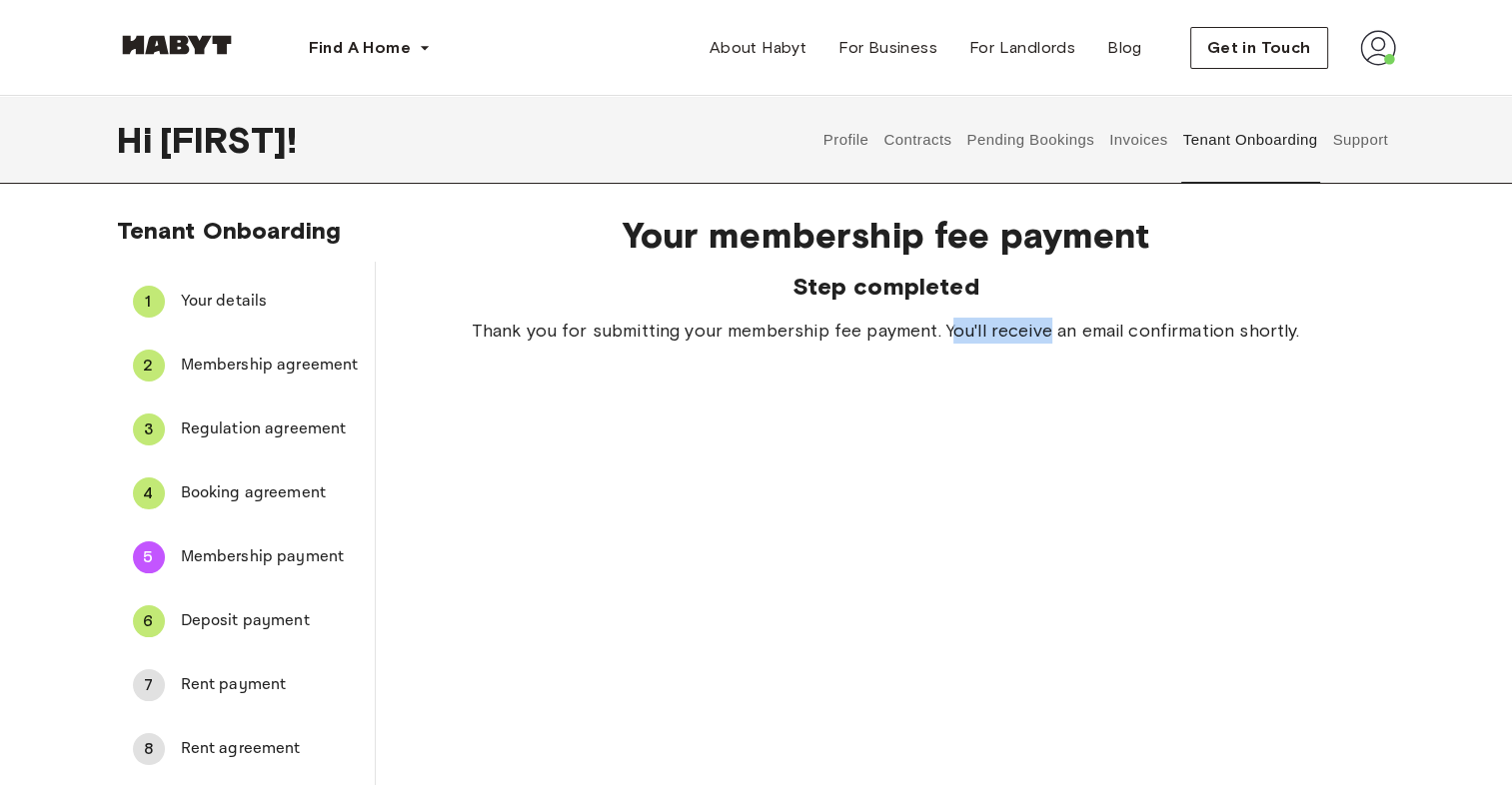 click on "Find A Home Europe Amsterdam Berlin Frankfurt Hamburg Lisbon Madrid Milan Modena Paris Turin Munich Rotterdam Stuttgart Dusseldorf Cologne Zurich The Hague Graz Brussels Leipzig Asia Hong Kong Singapore Seoul Phuket Tokyo About Habyt For Business For Landlords Blog Get in Touch Hi   Niiyi ! Profile Contracts Pending Bookings Invoices Tenant Onboarding Support Tenant Onboarding 1 Your details 2 Membership agreement 3 Regulation agreement 4 Booking agreement 5 Membership payment 6 Deposit payment 7 Rent payment 8 Rent agreement Your membership fee payment Step completed Thank you for submitting your membership fee payment. You'll receive an email confirmation shortly. Locations Europe Amsterdam Berlin Frankfurt Hamburg Lisbon Madrid Milan Modena Paris Turin Munich Rotterdam Stuttgart Dusseldorf Cologne Zurich The Hague Graz Brussels Leipzig Asia Hong Kong Singapore Seoul Phuket Tokyo Company About Habyt Help Center Blog Careers Terms Imprint Privacy Press Community For Business For Landlords Universities EN **" at bounding box center [756, 869] 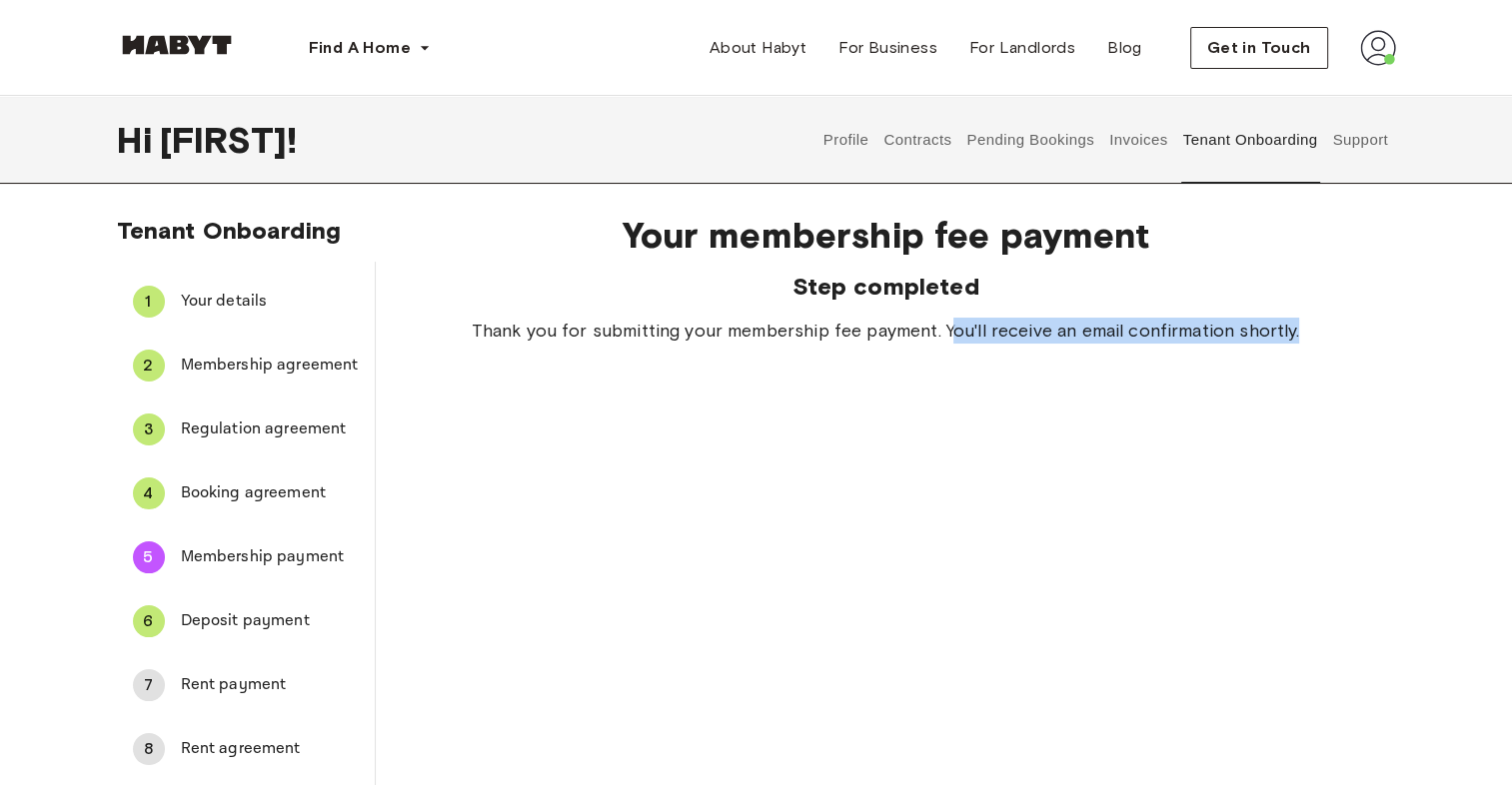click on "4 Booking agreement" at bounding box center (246, 493) 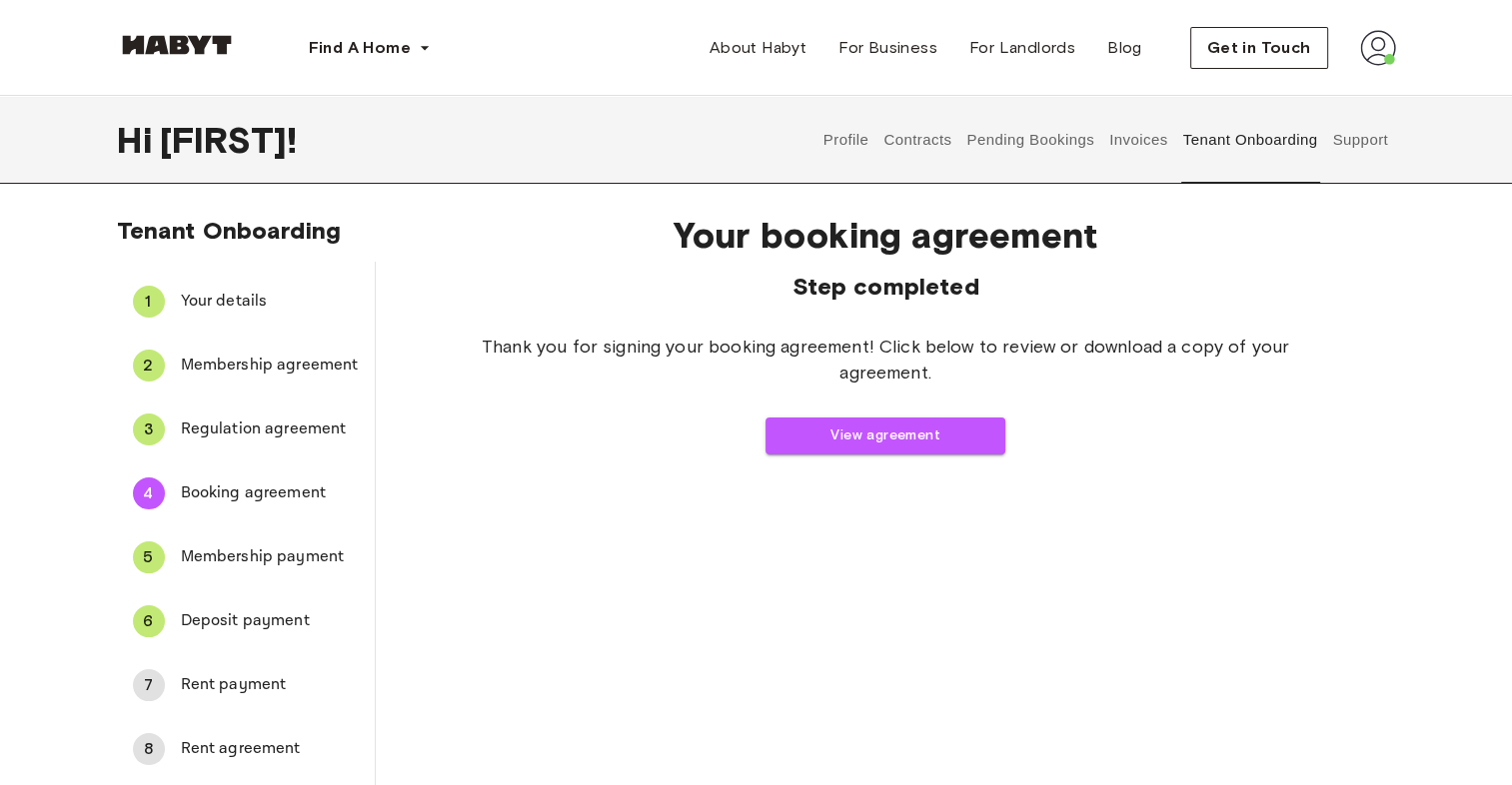 click on "Membership agreement" at bounding box center [270, 366] 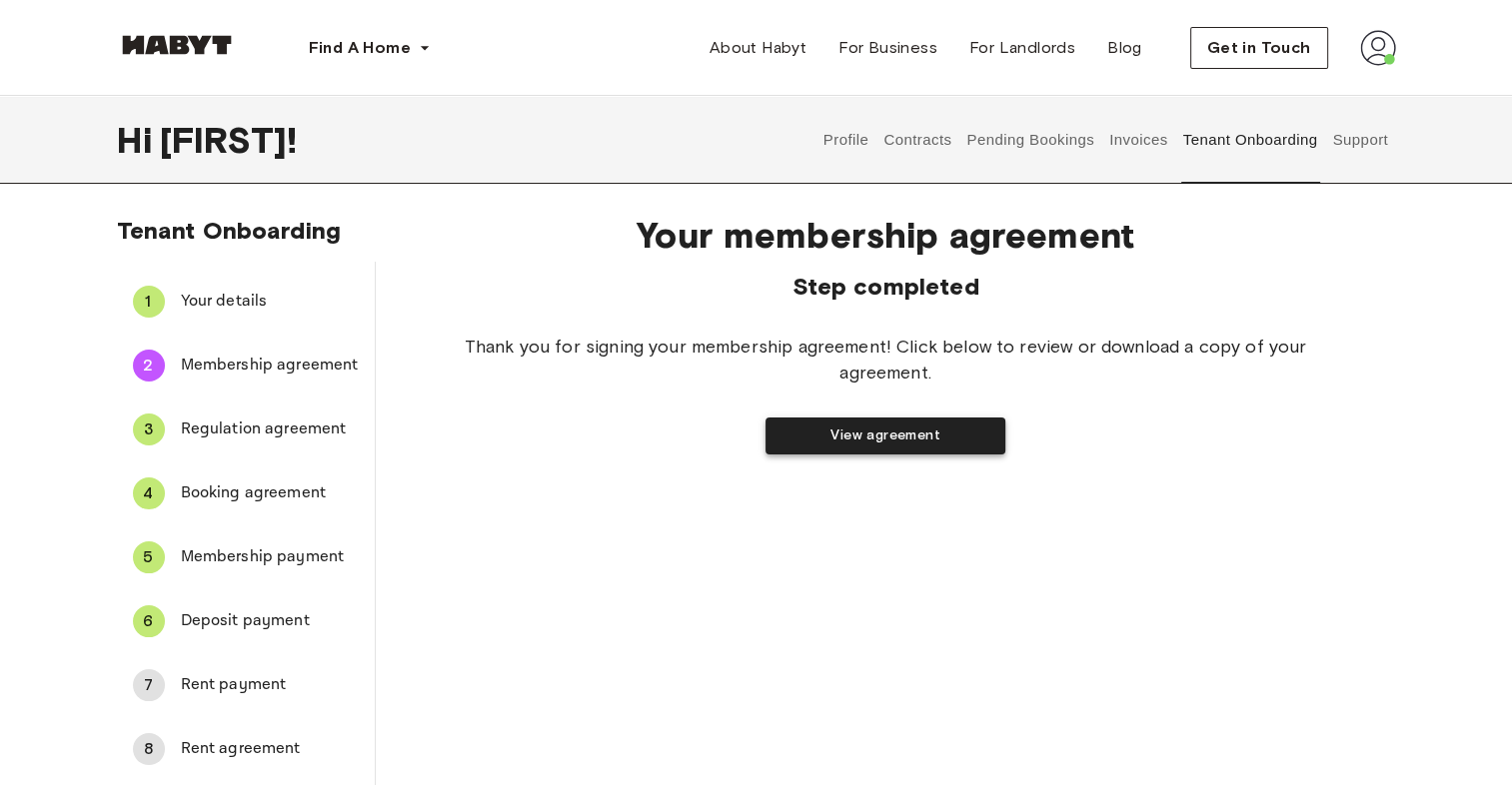 click on "View agreement" at bounding box center [885, 435] 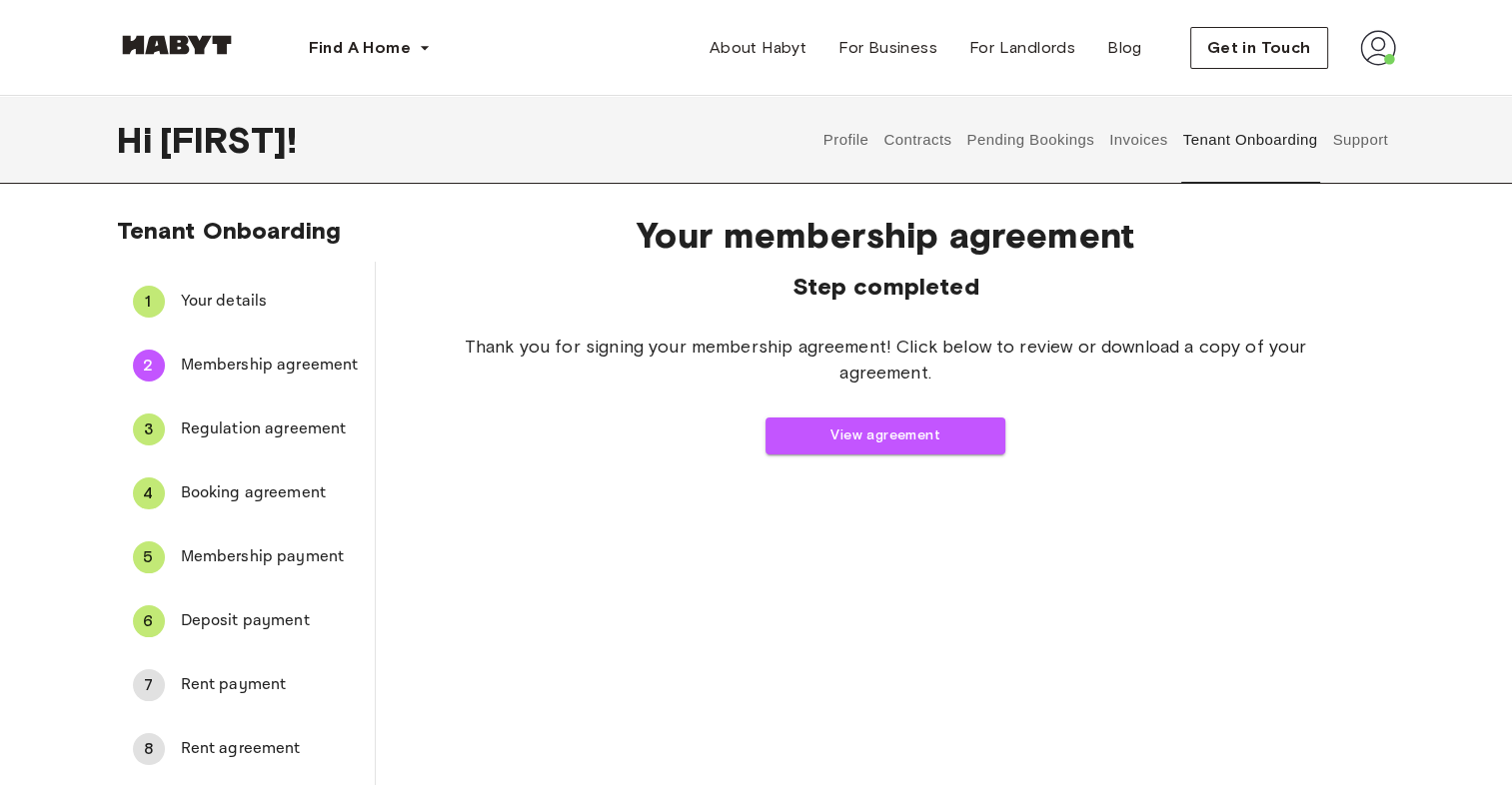 click on "6 Deposit payment" at bounding box center (246, 621) 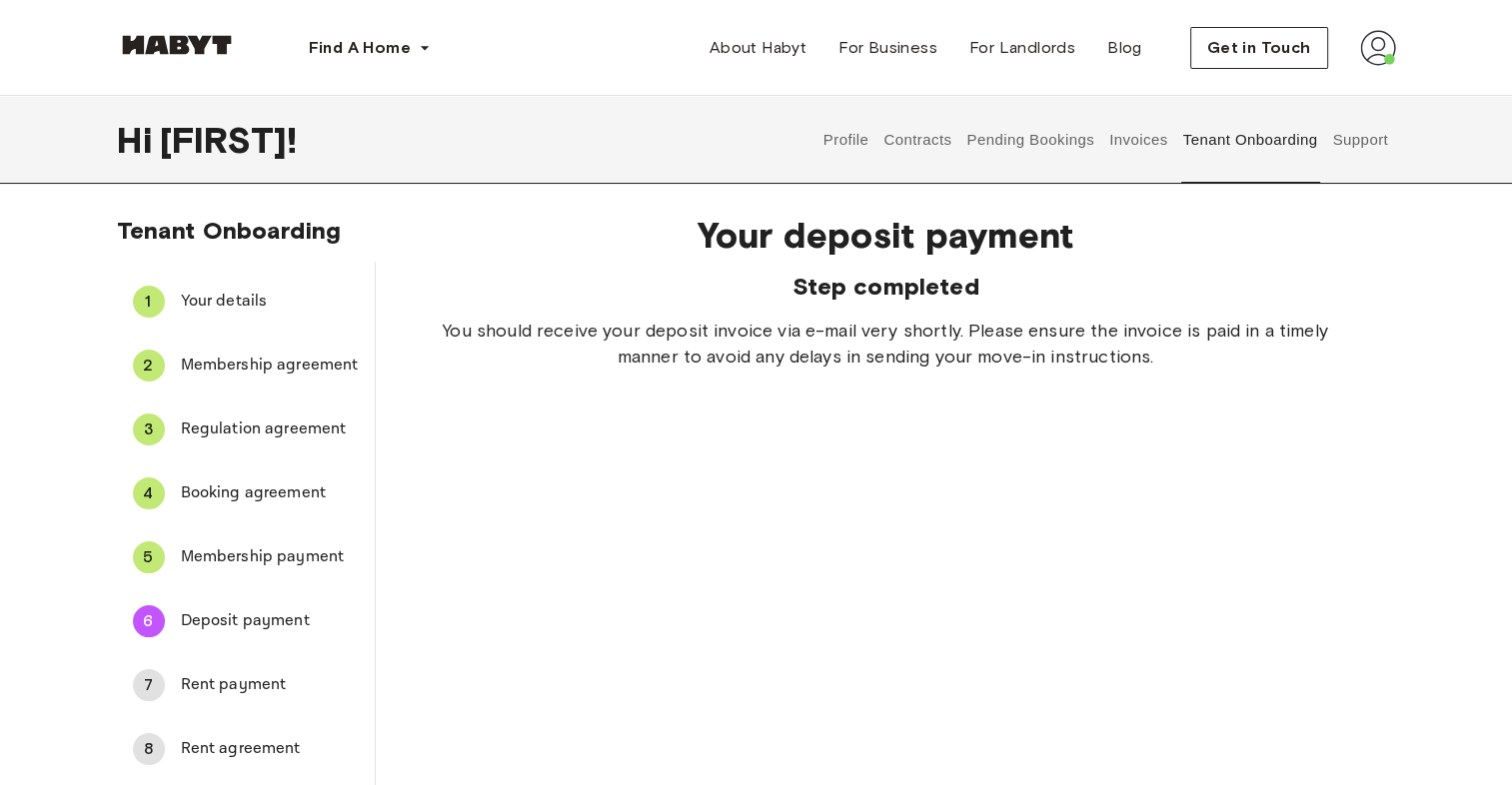 click on "Rent payment" at bounding box center (270, 685) 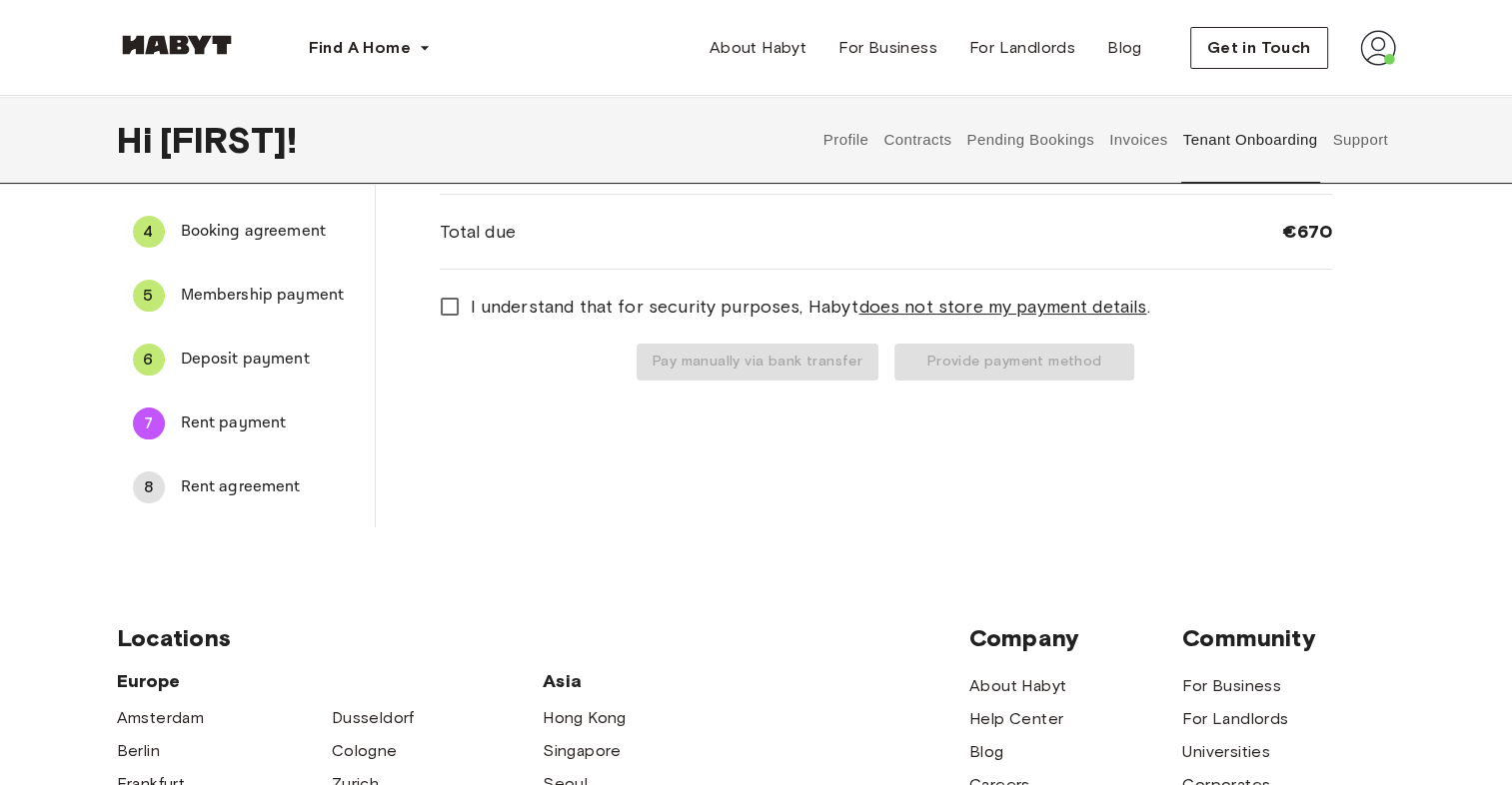 scroll, scrollTop: 266, scrollLeft: 0, axis: vertical 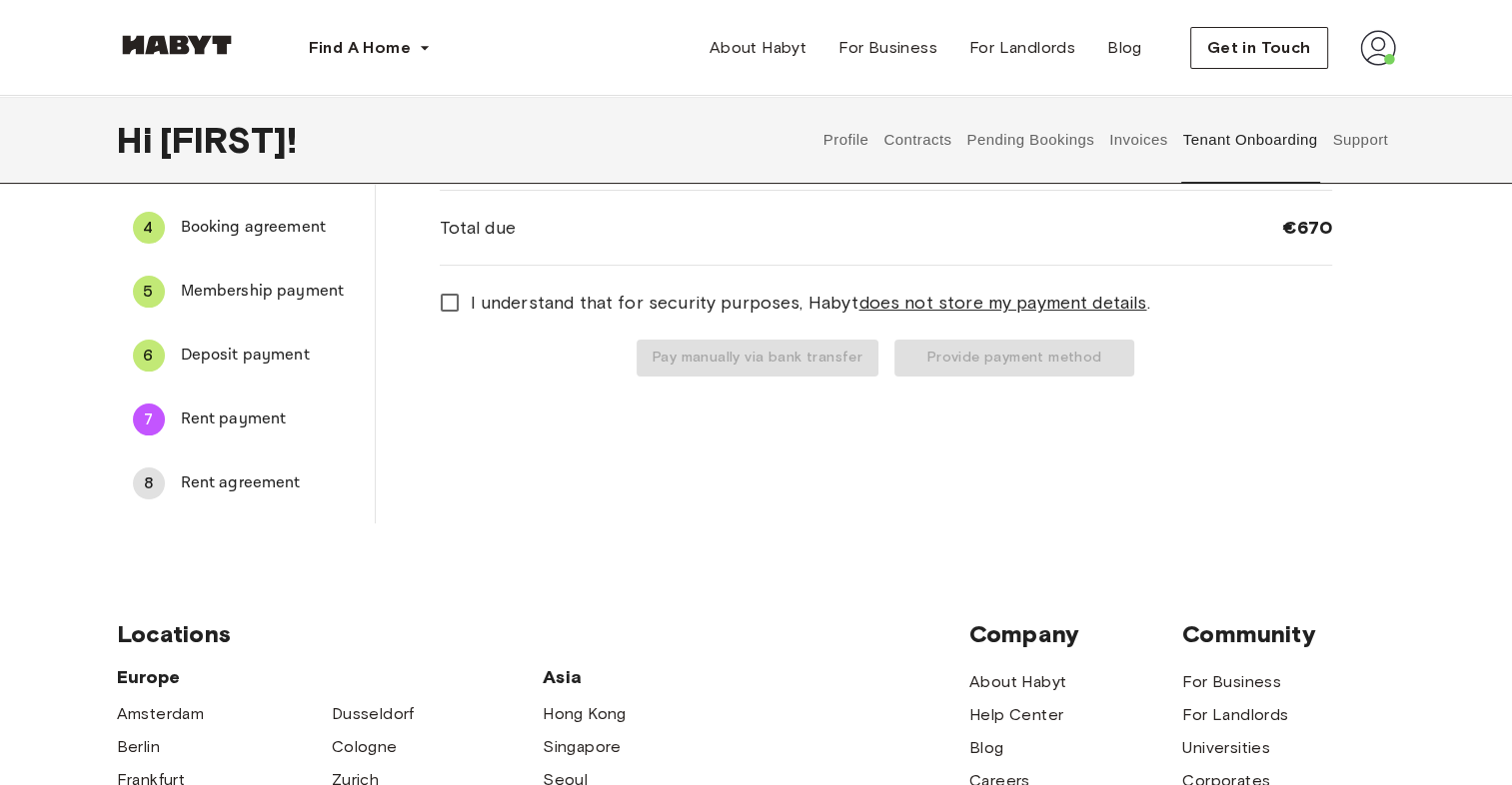 click on "Rent agreement" at bounding box center (270, 483) 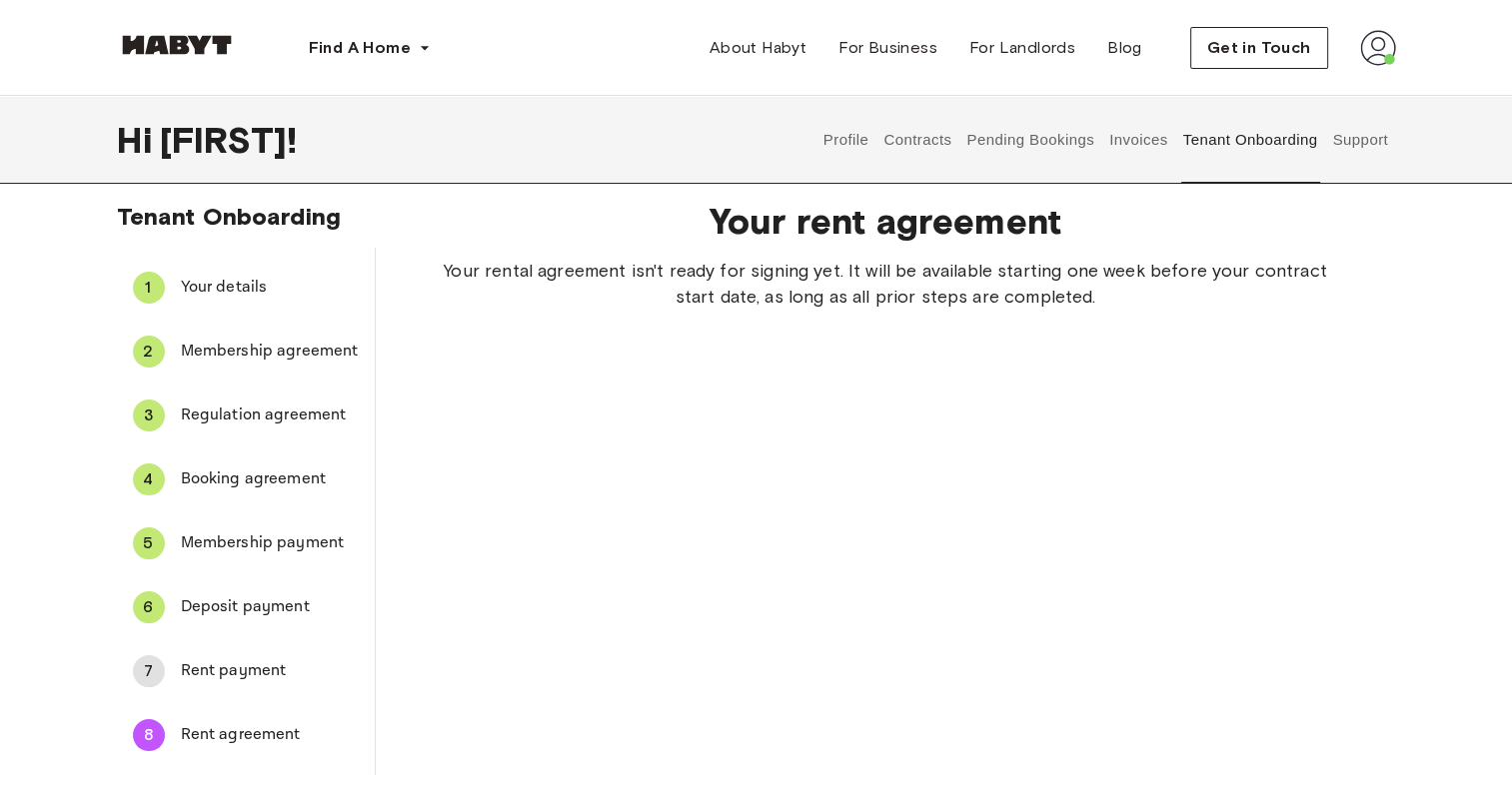 scroll, scrollTop: 0, scrollLeft: 0, axis: both 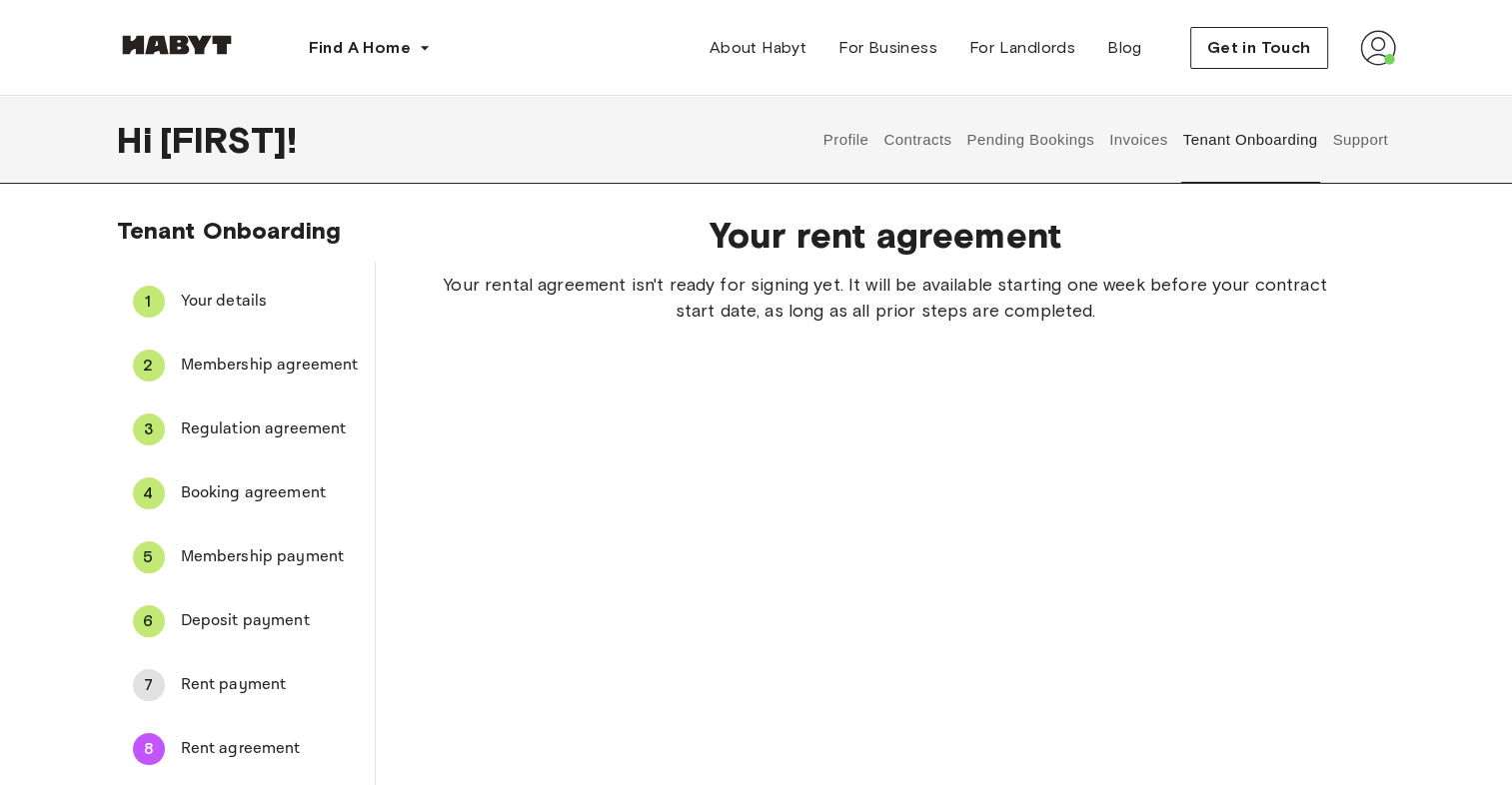 click on "Rent payment" at bounding box center (270, 685) 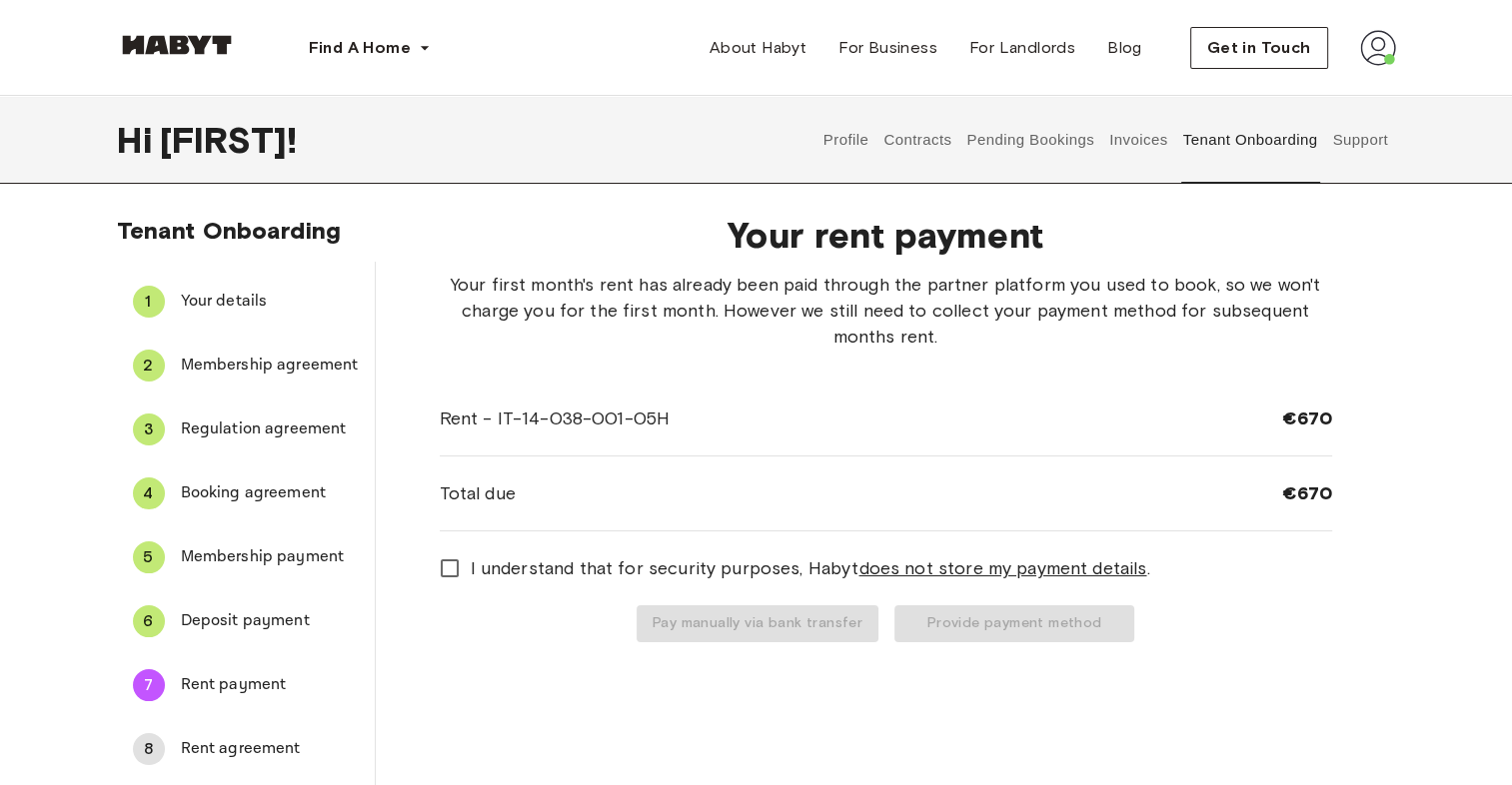 click on "Membership payment" at bounding box center (270, 557) 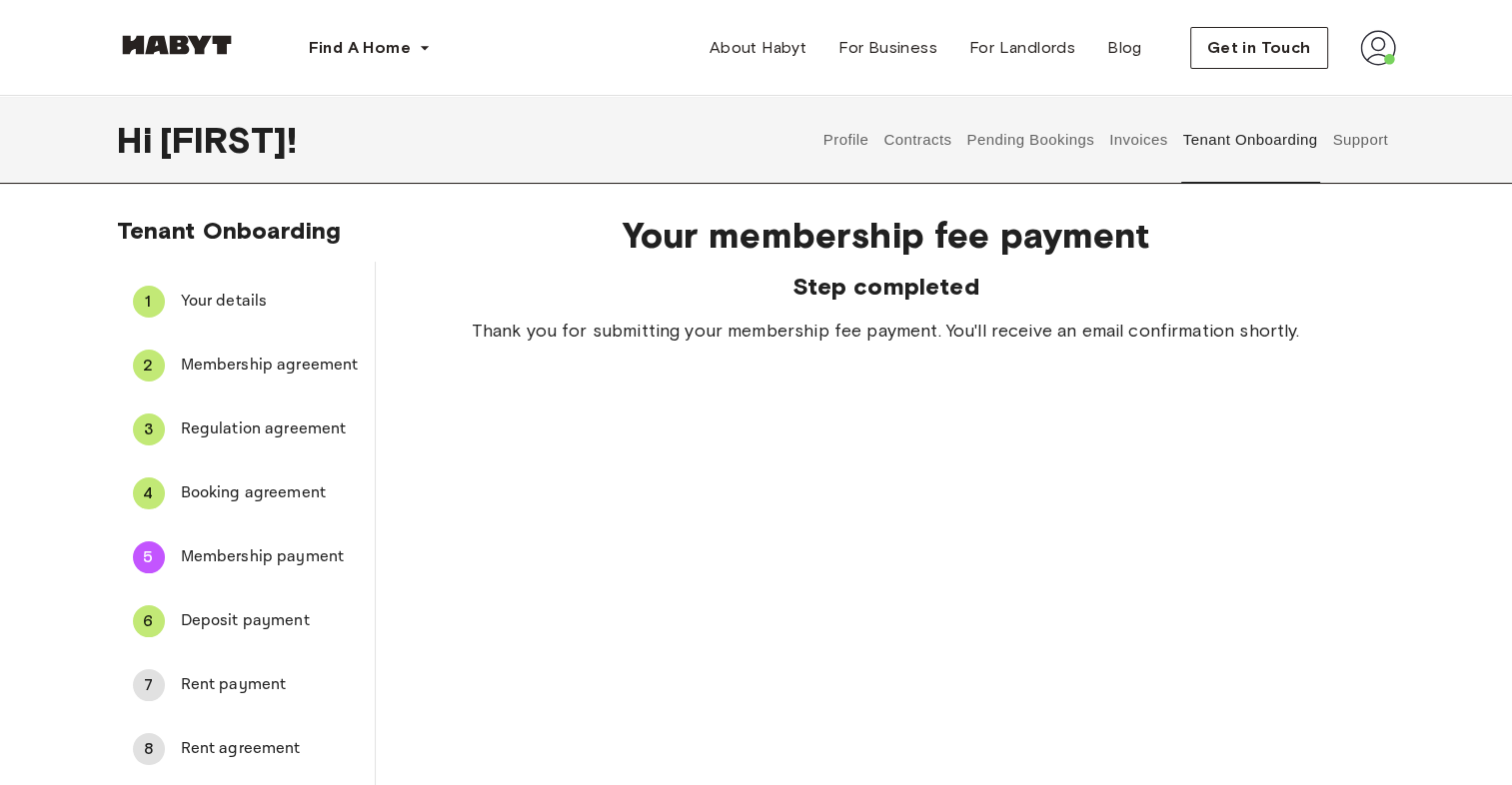 click on "Invoices" at bounding box center [1138, 140] 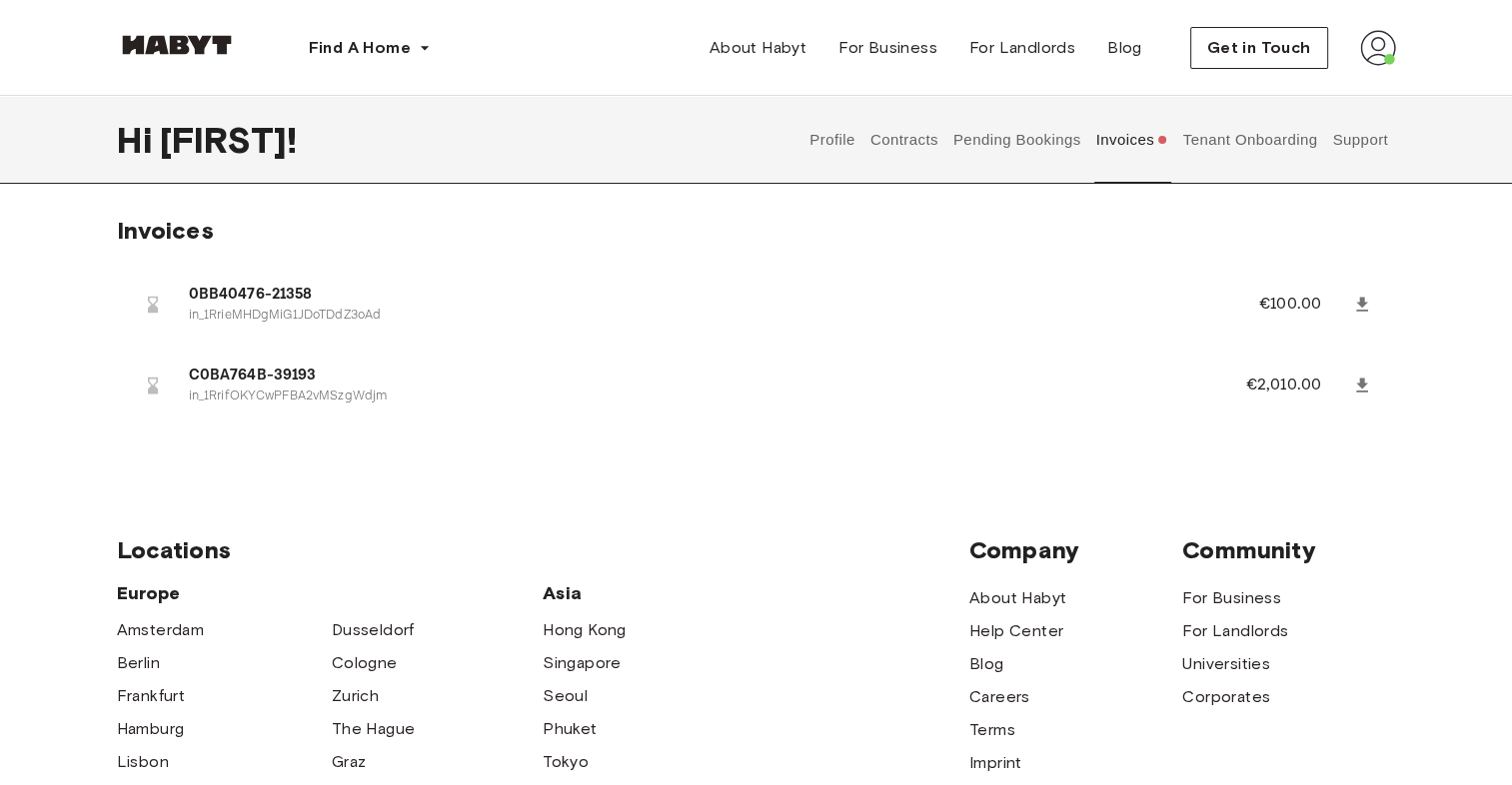 click 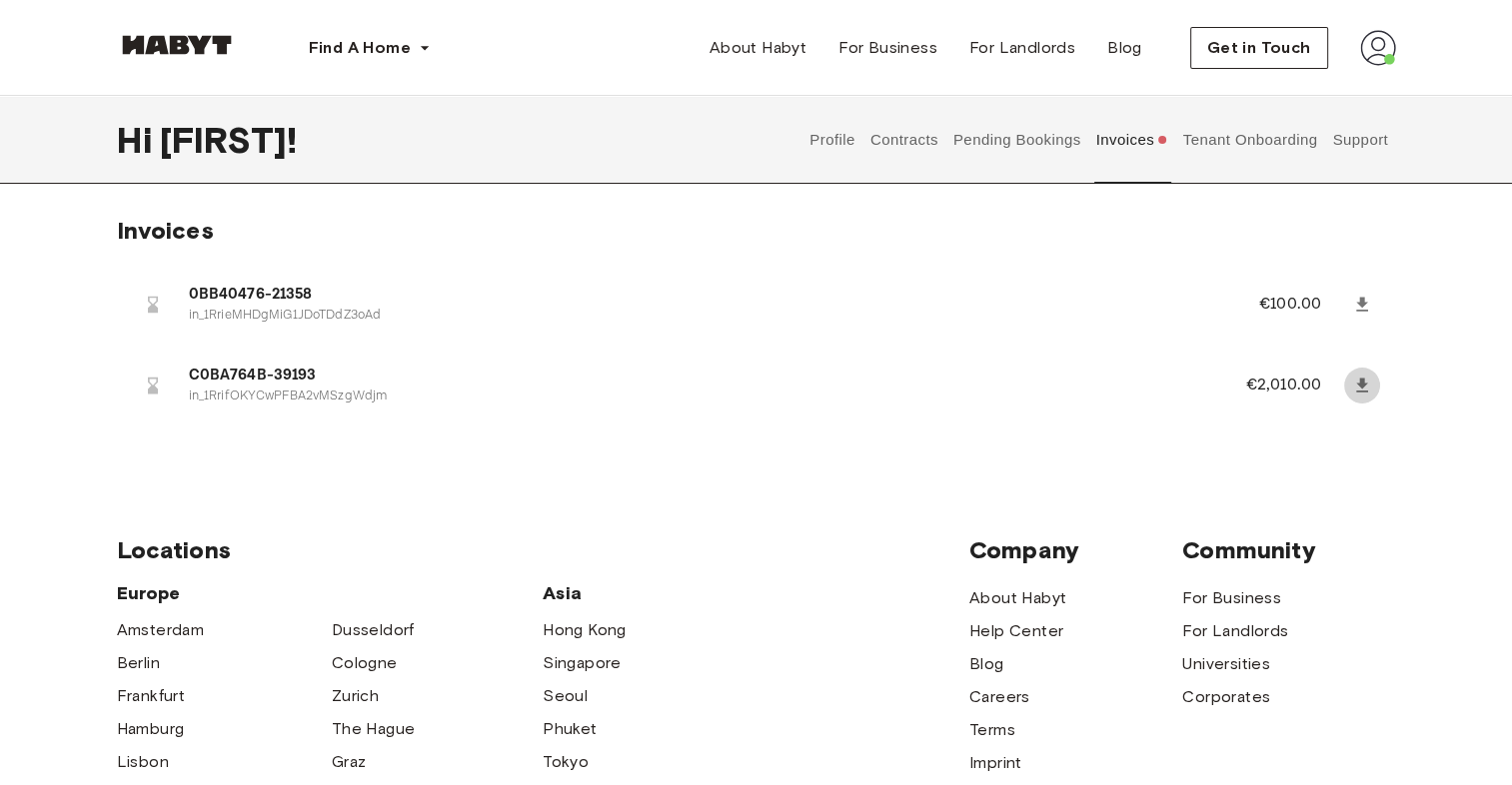 click at bounding box center (1362, 386) 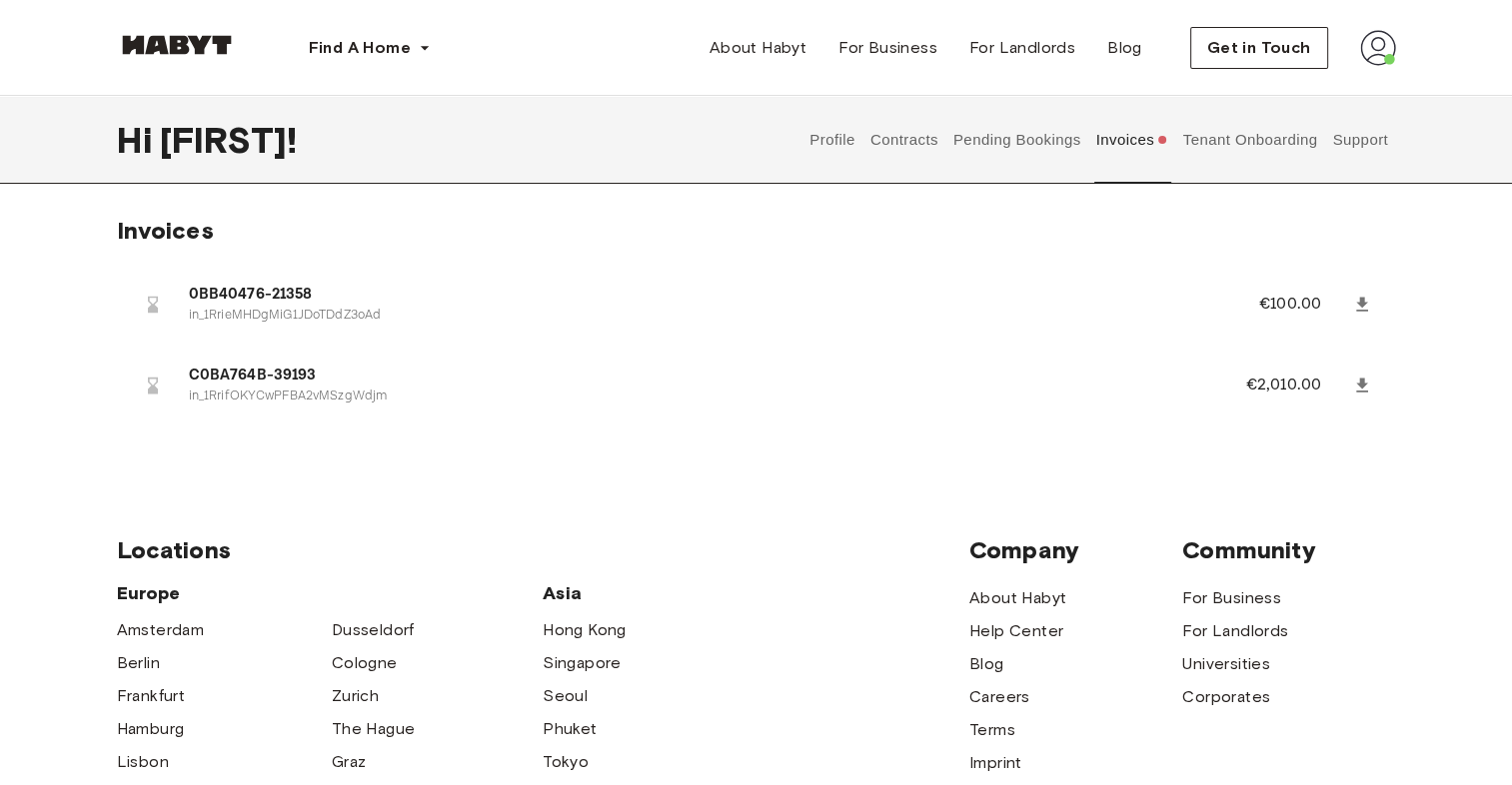 click at bounding box center [1362, 305] 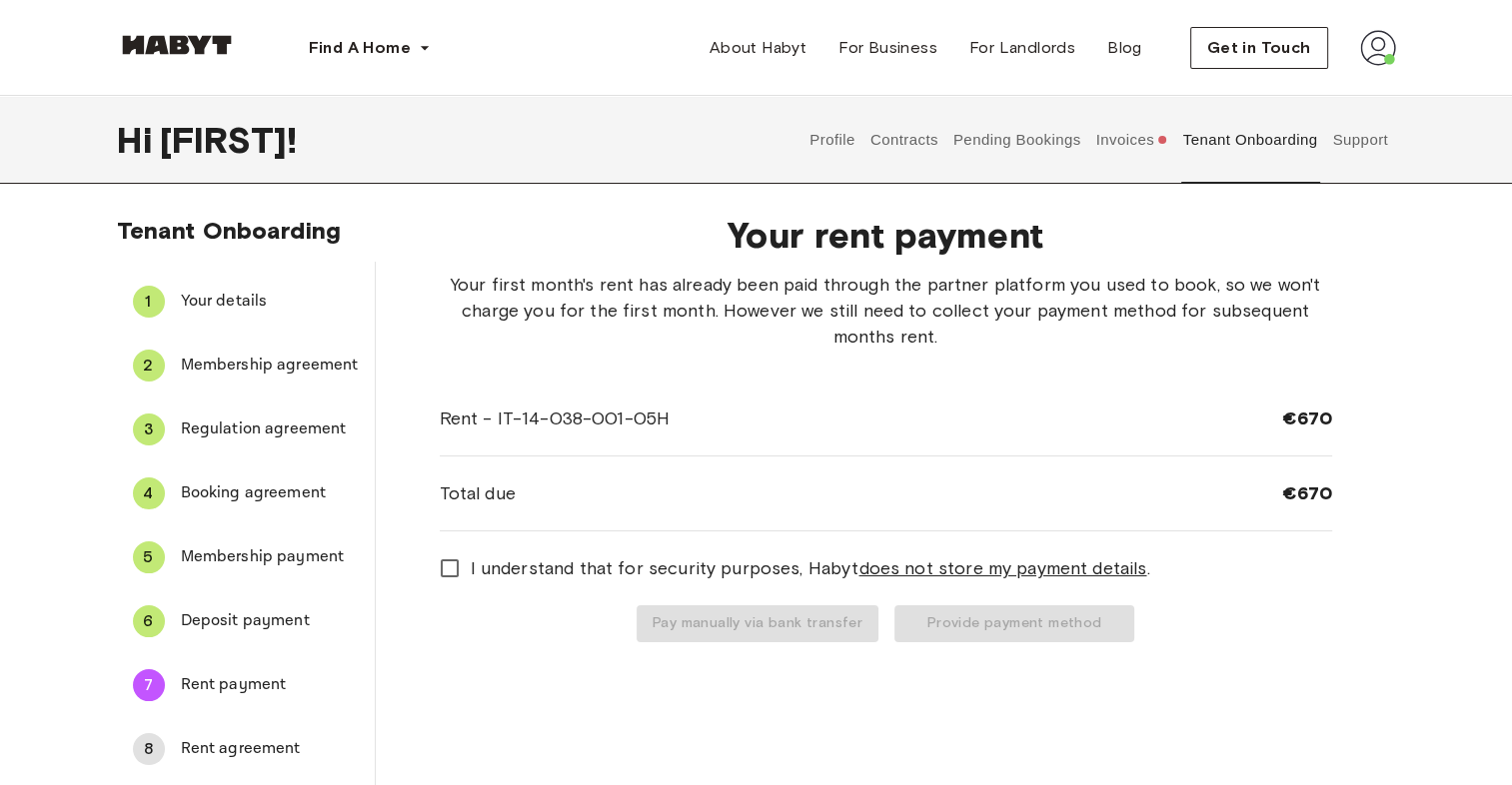 click on "Membership payment" at bounding box center [270, 557] 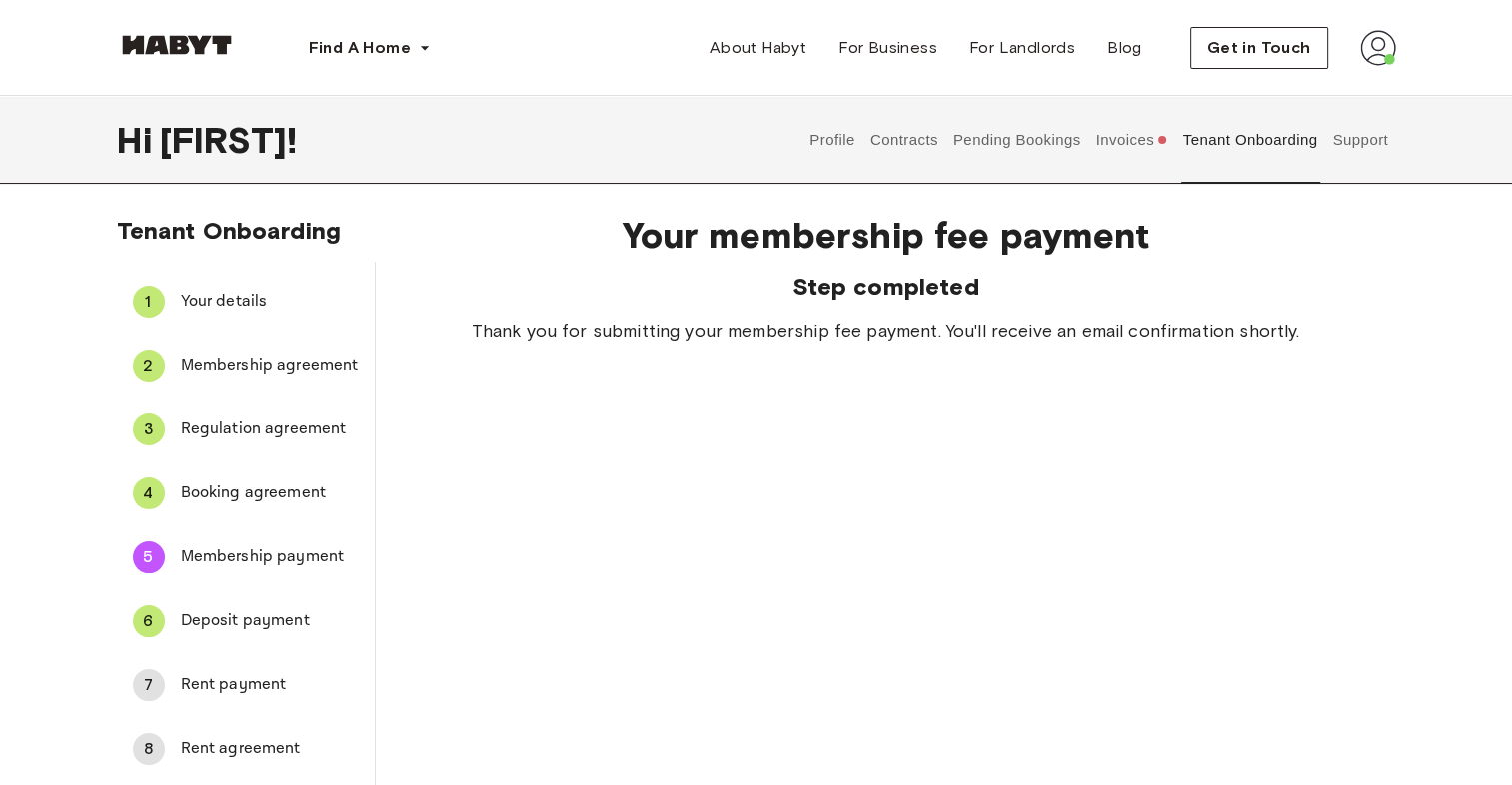 click on "Rent payment" at bounding box center (270, 685) 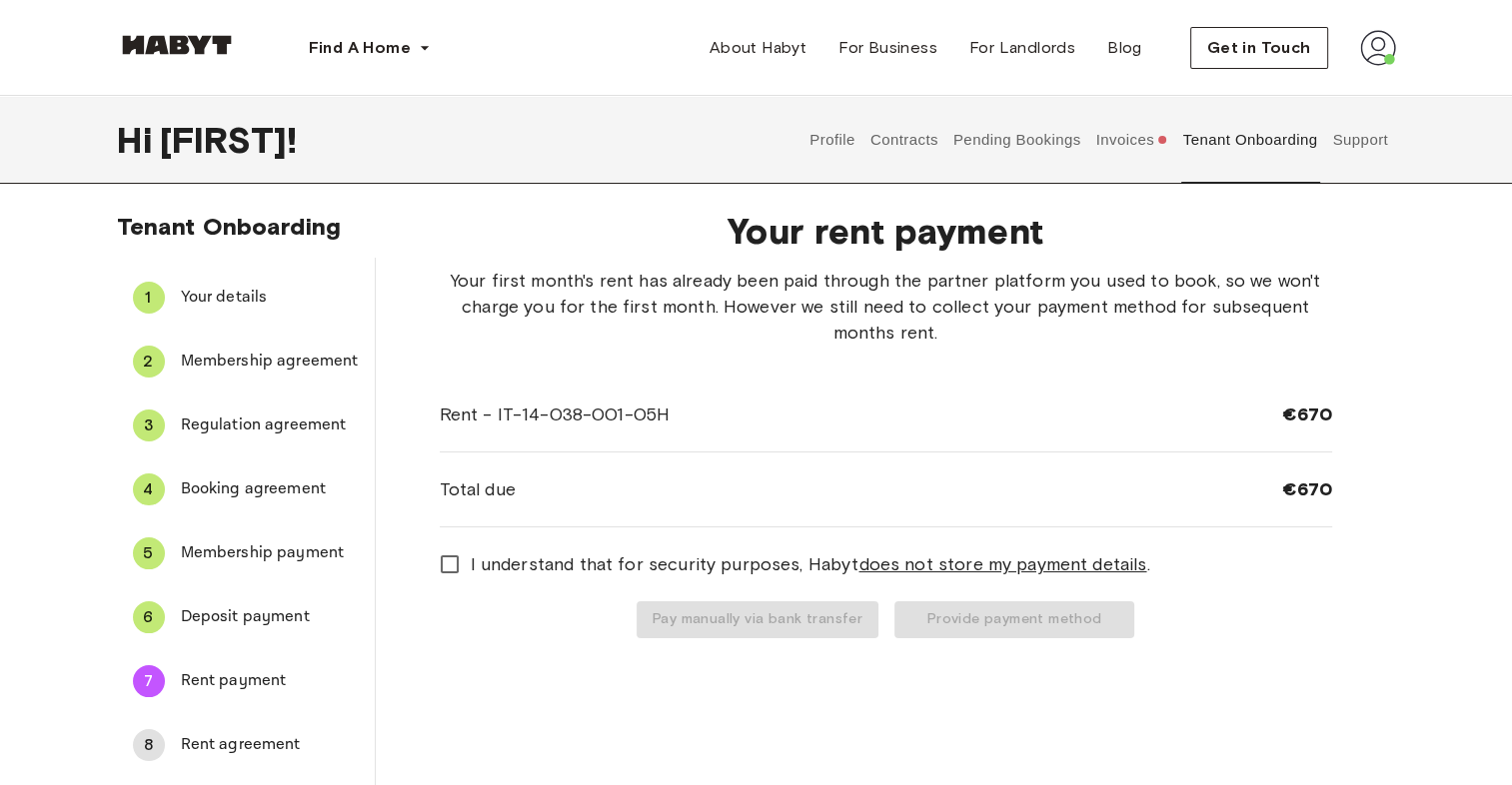 scroll, scrollTop: 0, scrollLeft: 0, axis: both 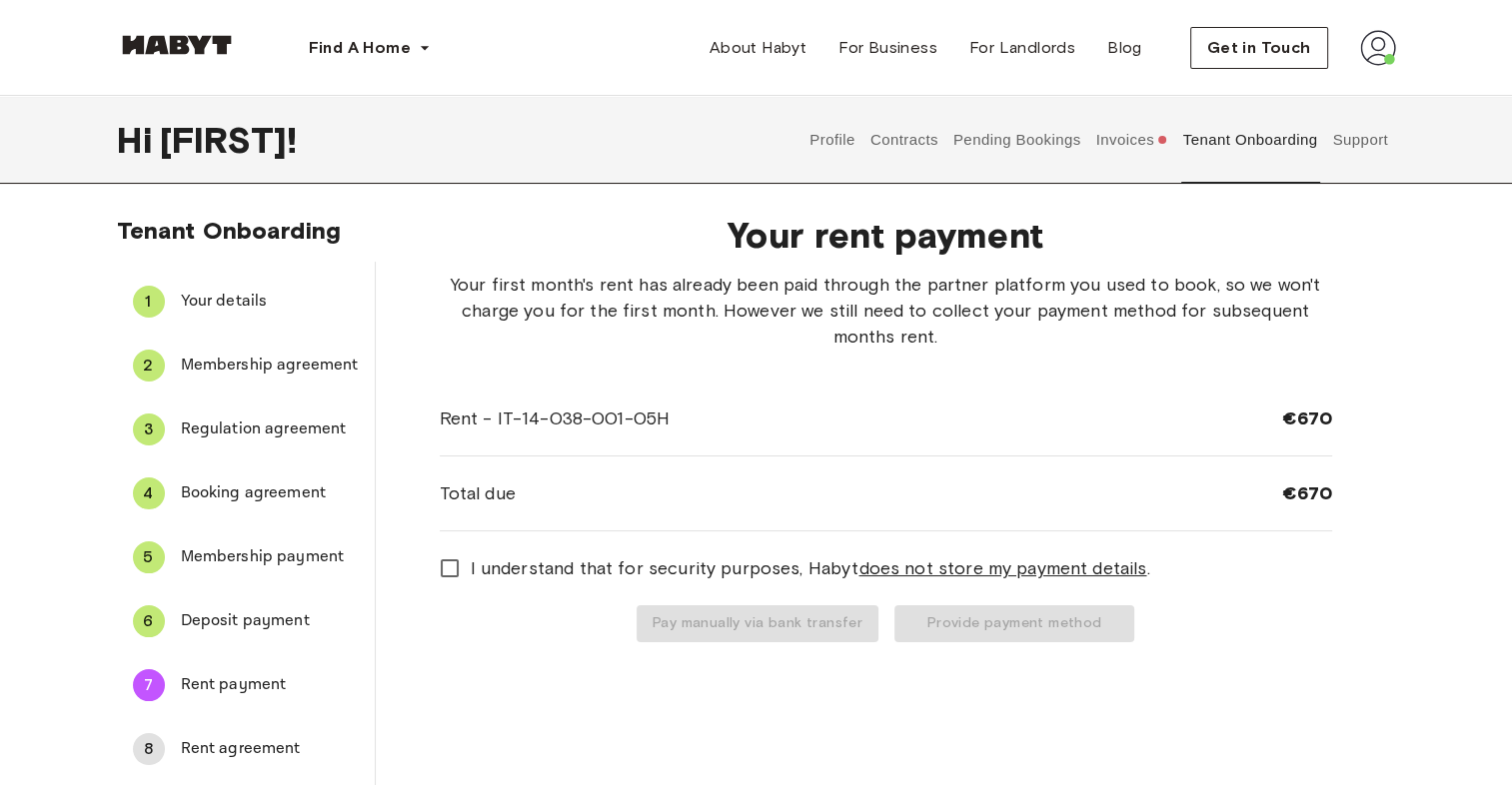 click on "Invoices" at bounding box center (1131, 140) 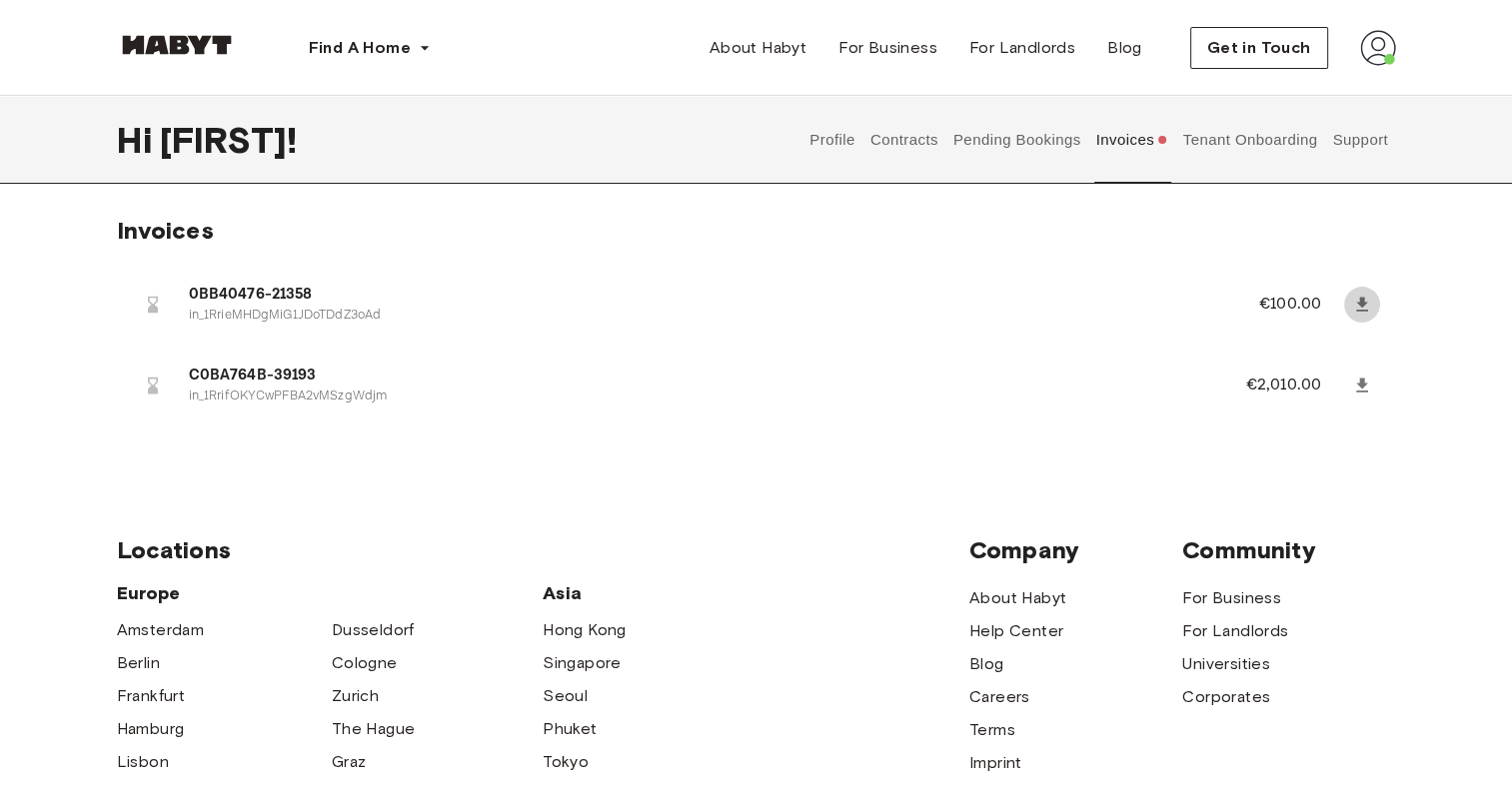 click at bounding box center (1362, 305) 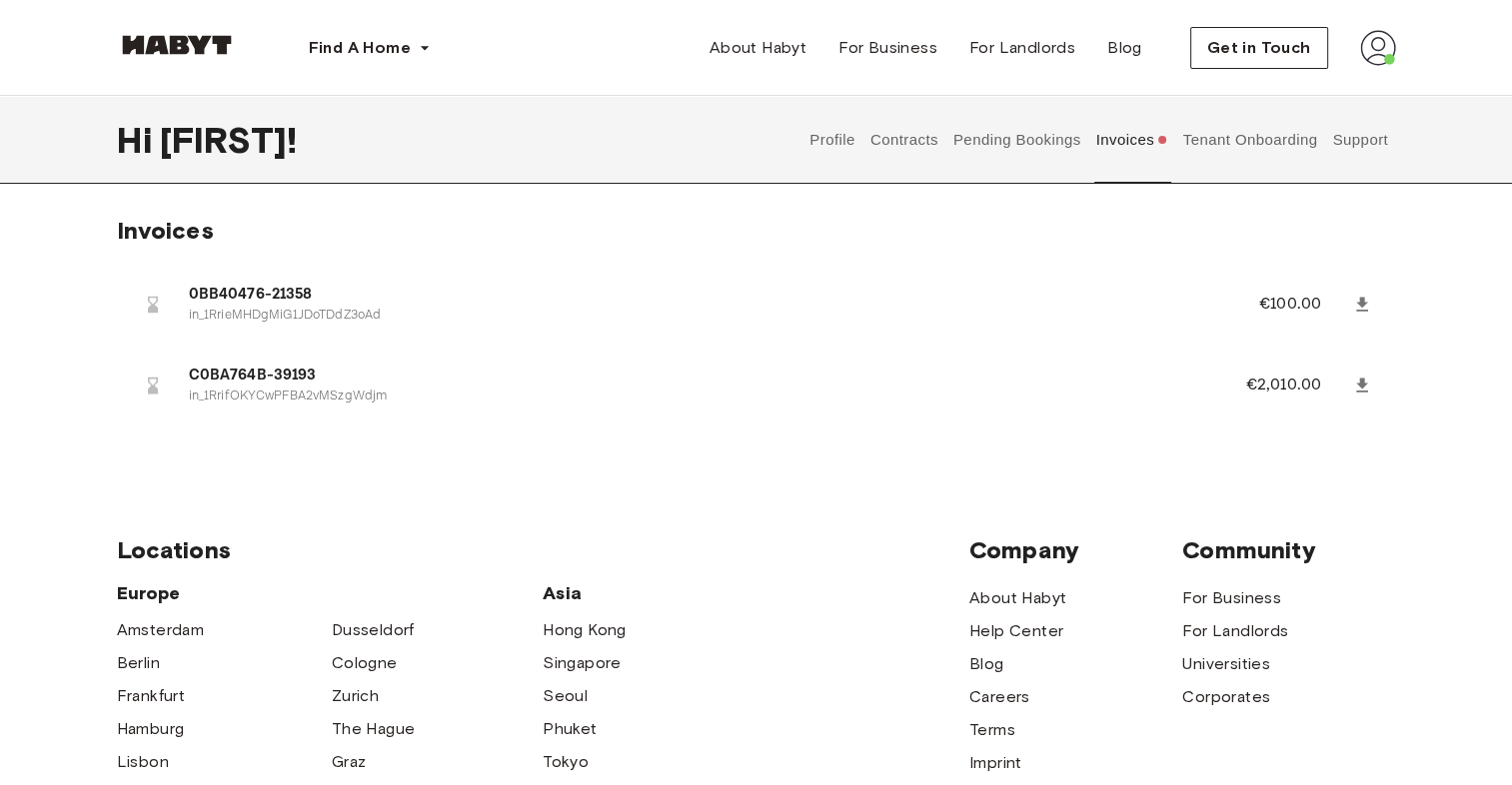 click on "Invoices" at bounding box center [1131, 140] 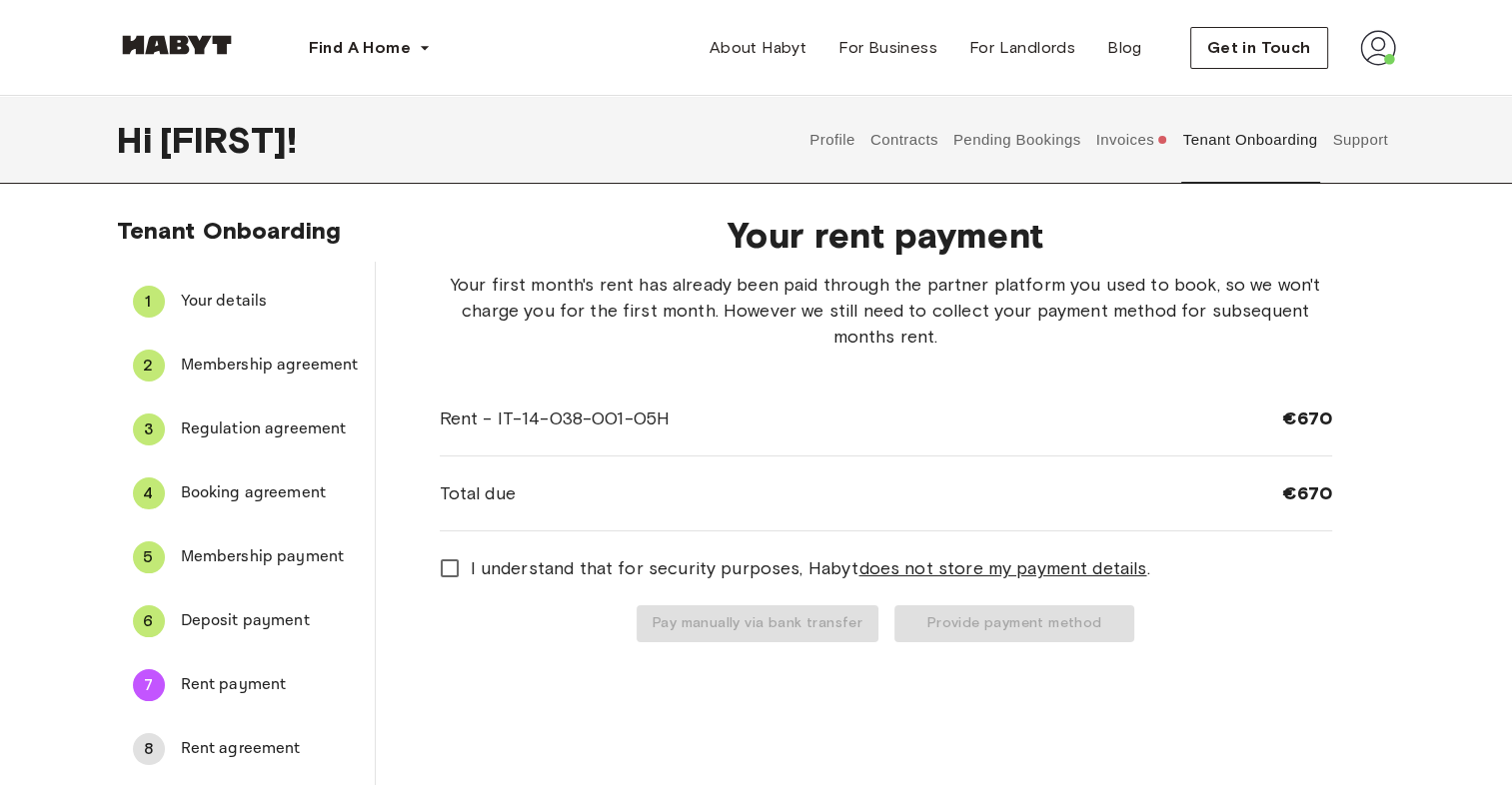 click on "Invoices" at bounding box center (1131, 140) 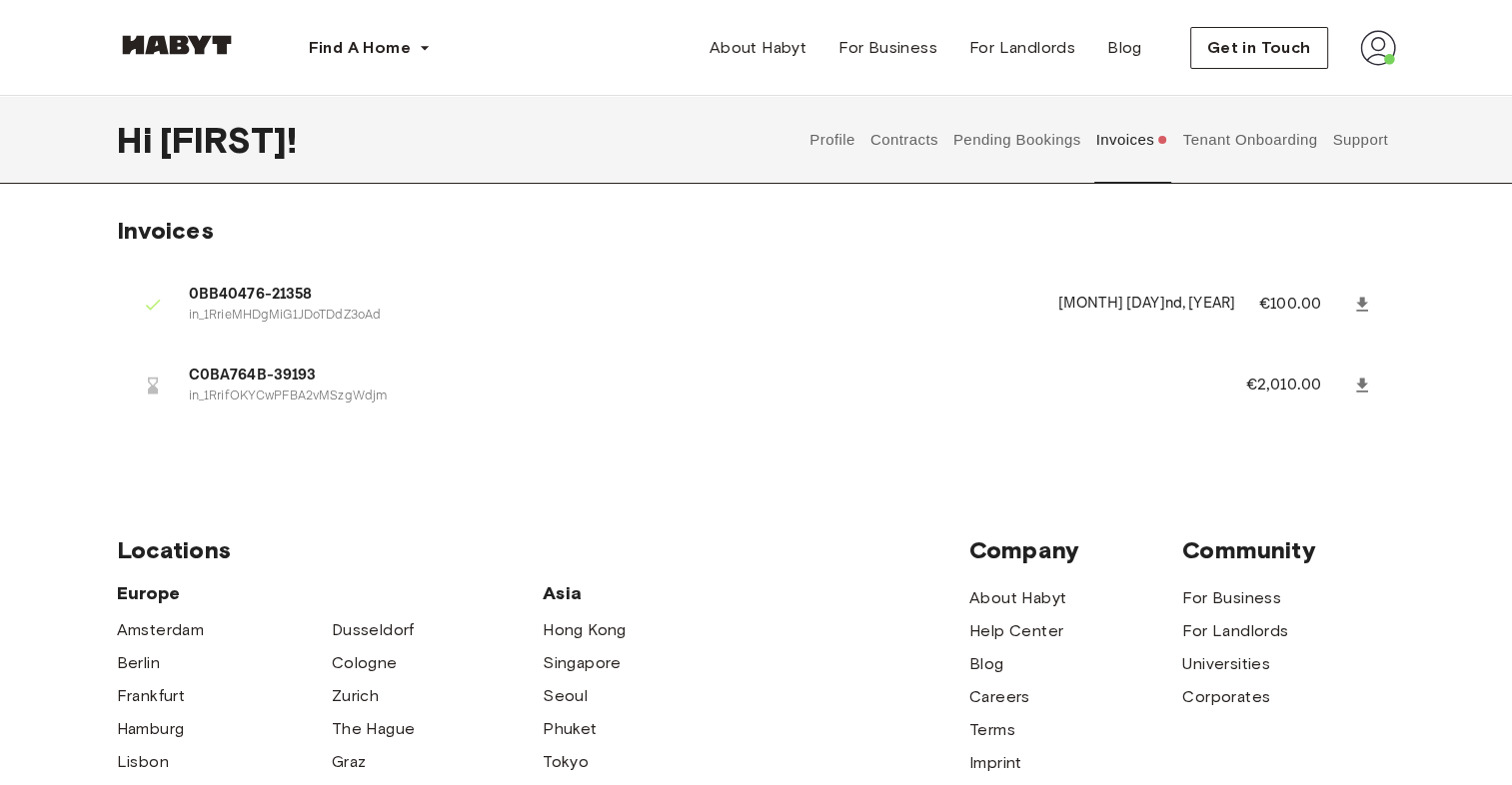 click 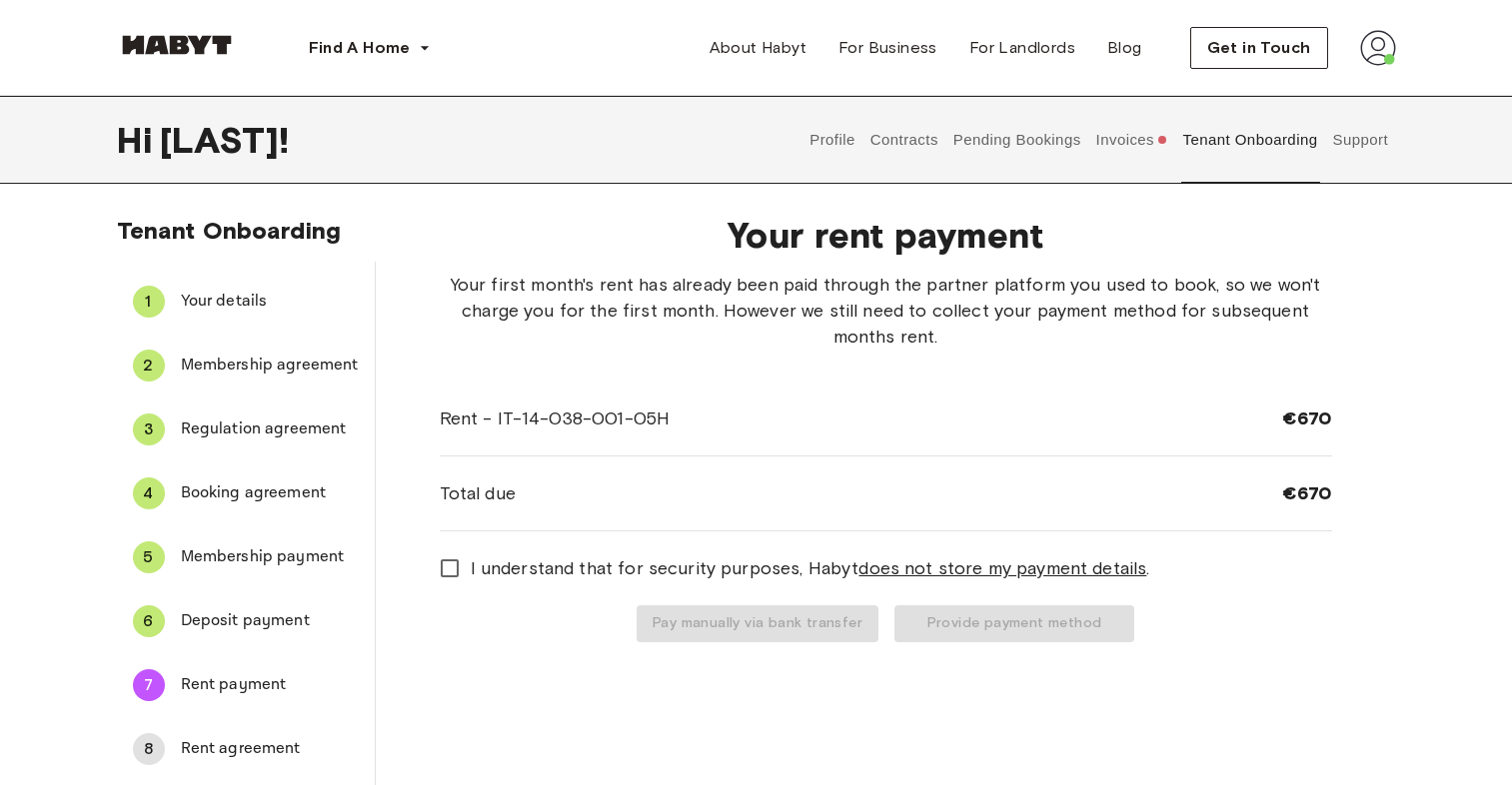 scroll, scrollTop: 0, scrollLeft: 0, axis: both 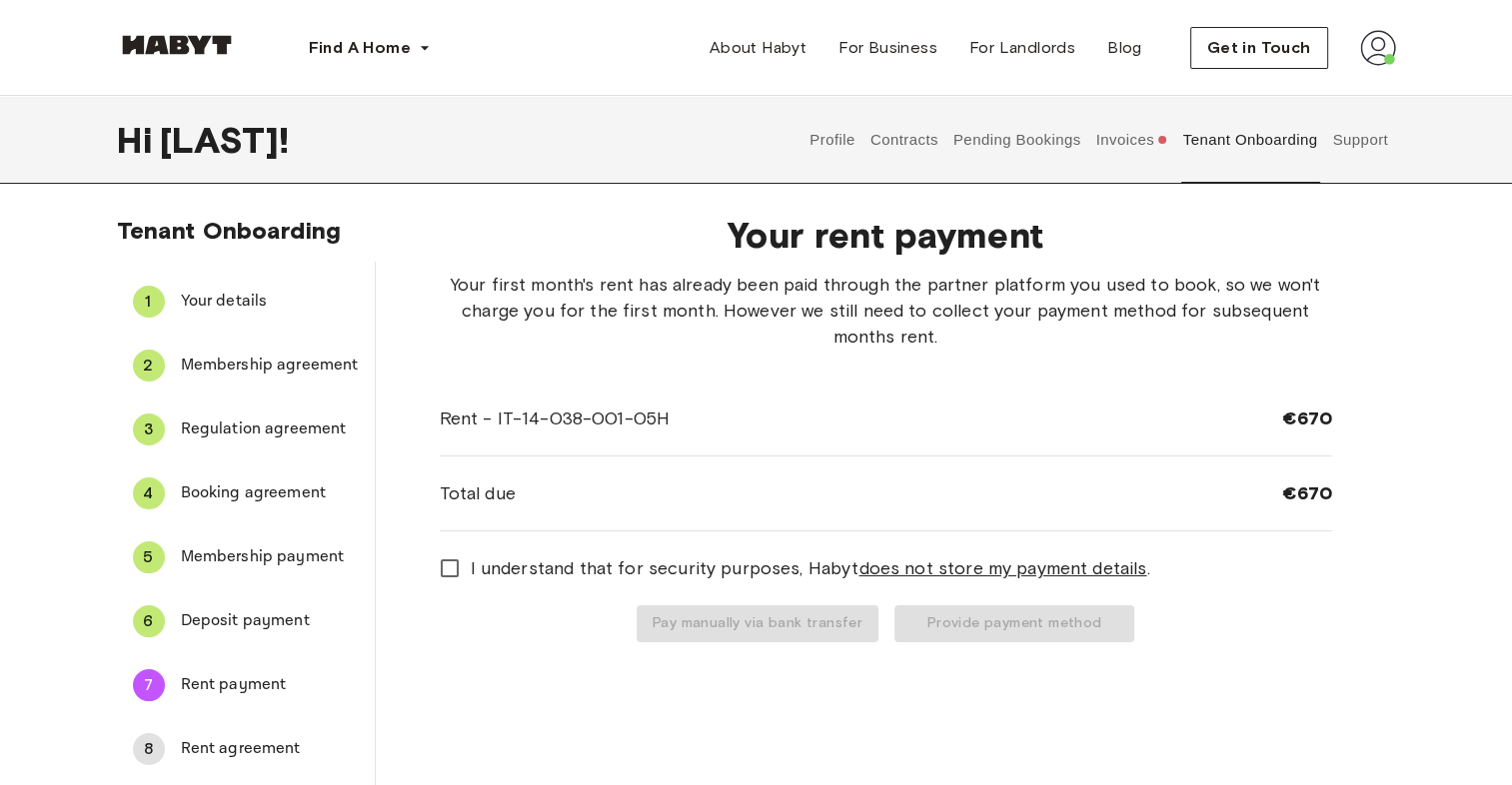 click on "Invoices" at bounding box center (1131, 140) 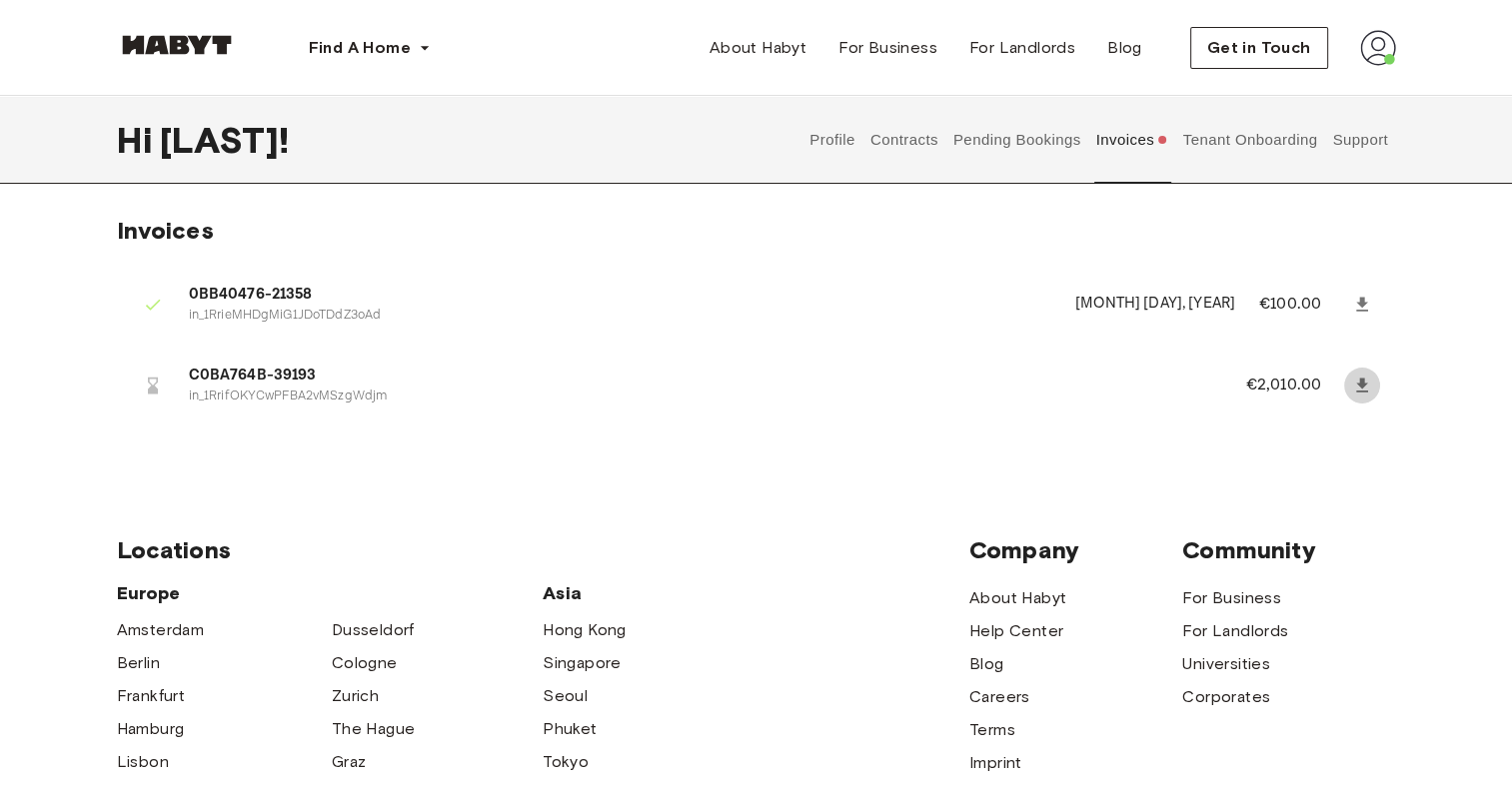 click 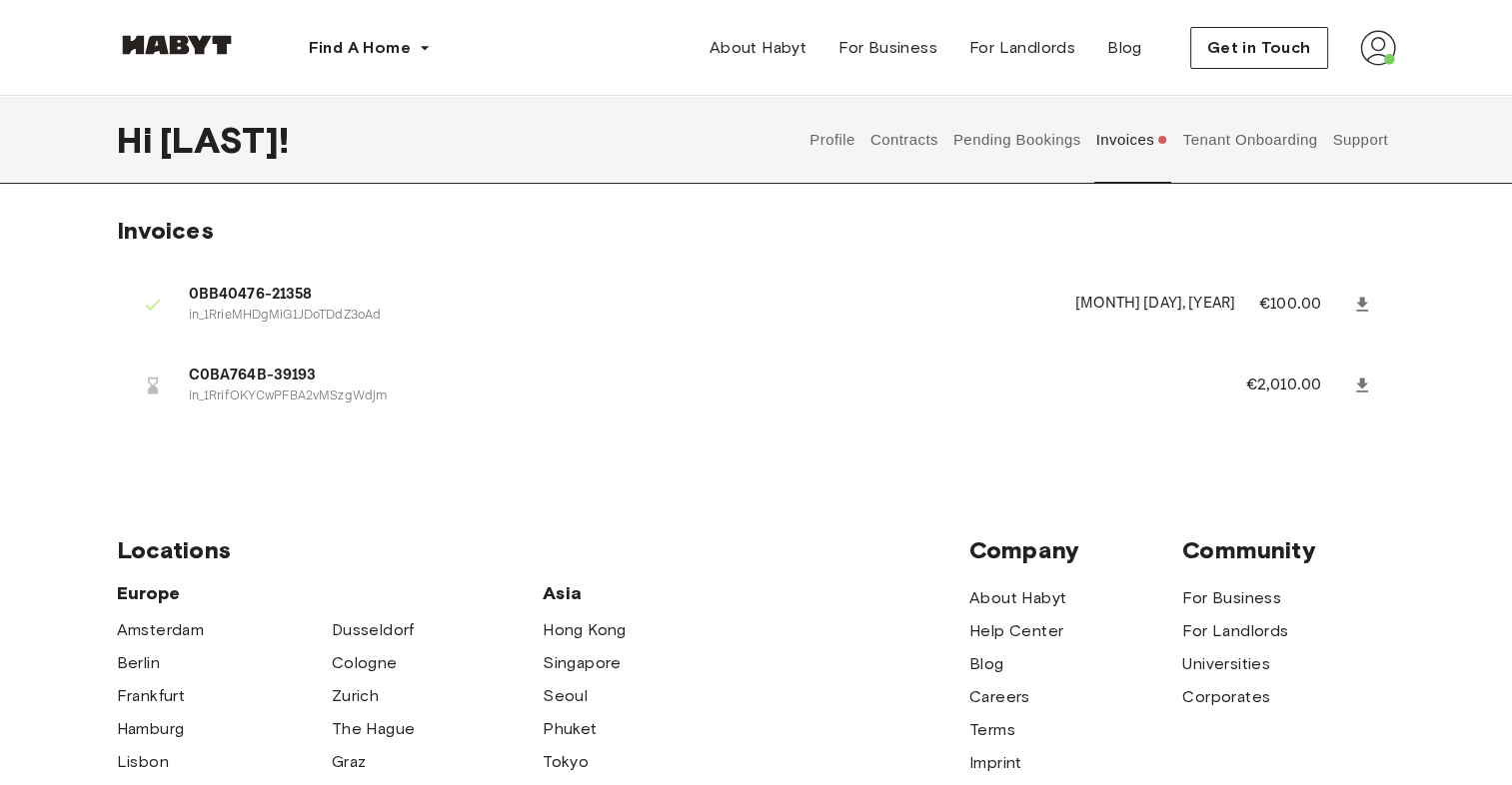 click at bounding box center [1362, 386] 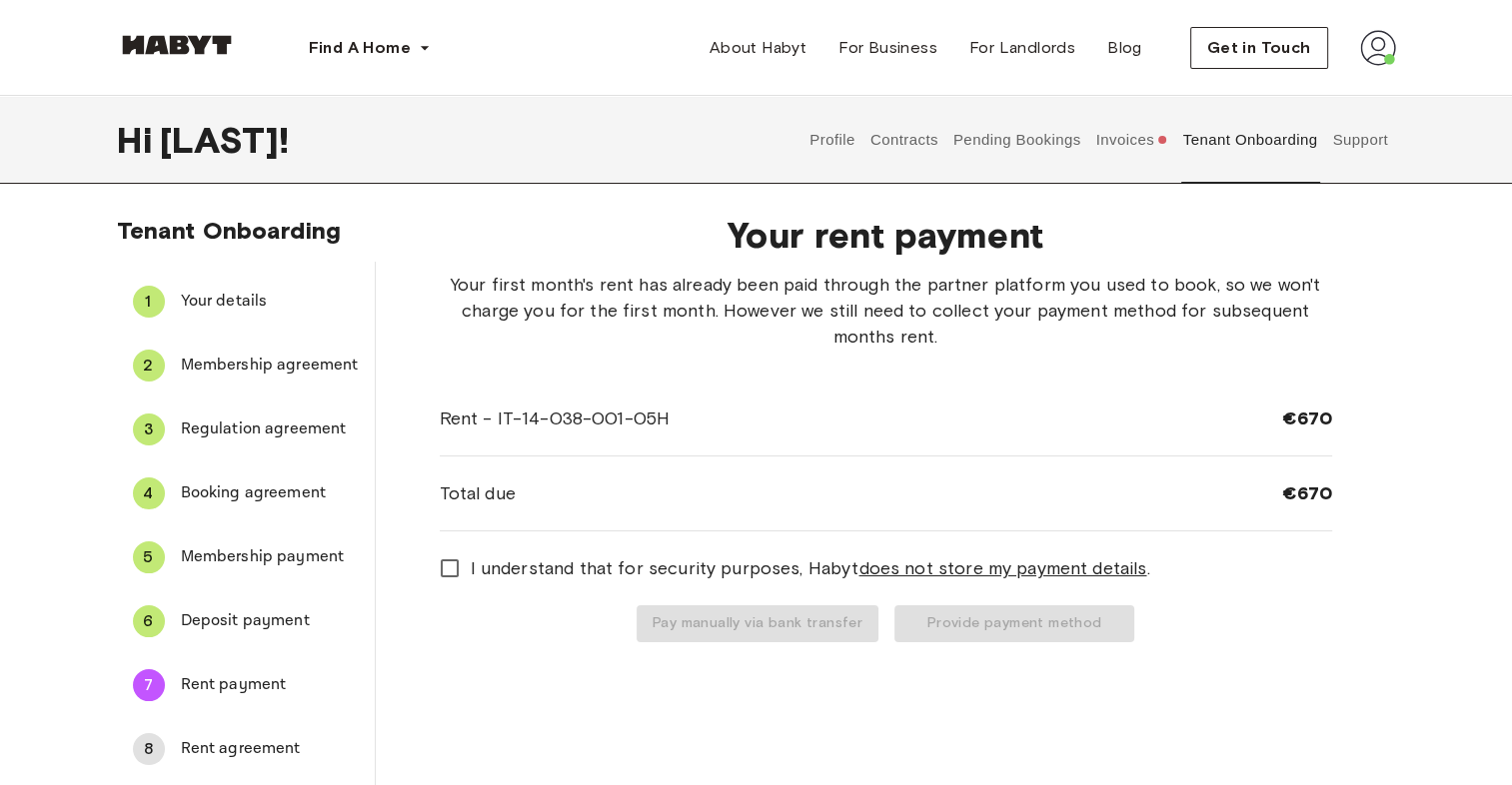 click on "Invoices" at bounding box center [1131, 140] 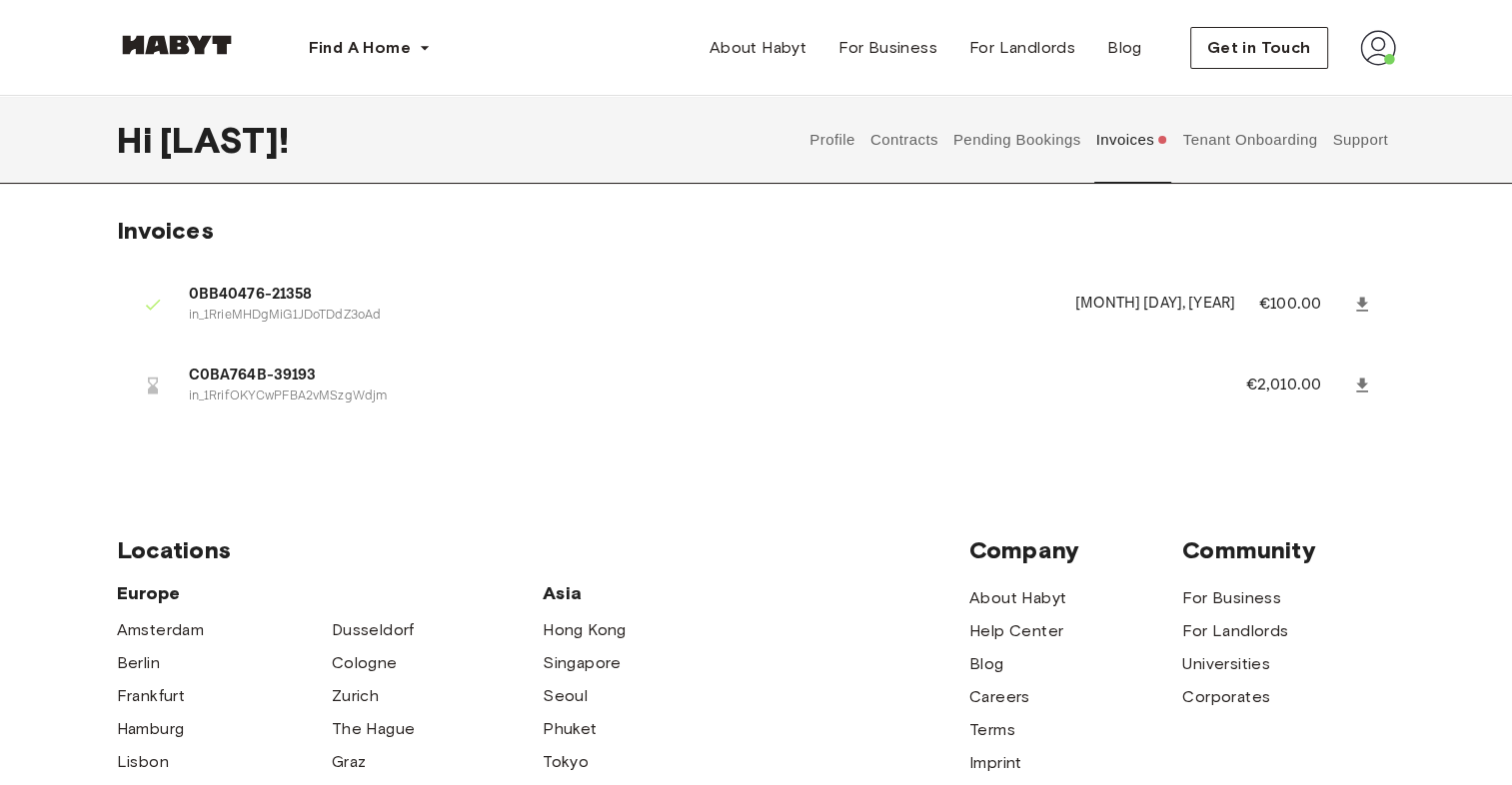 click on "Tenant Onboarding" at bounding box center (1250, 140) 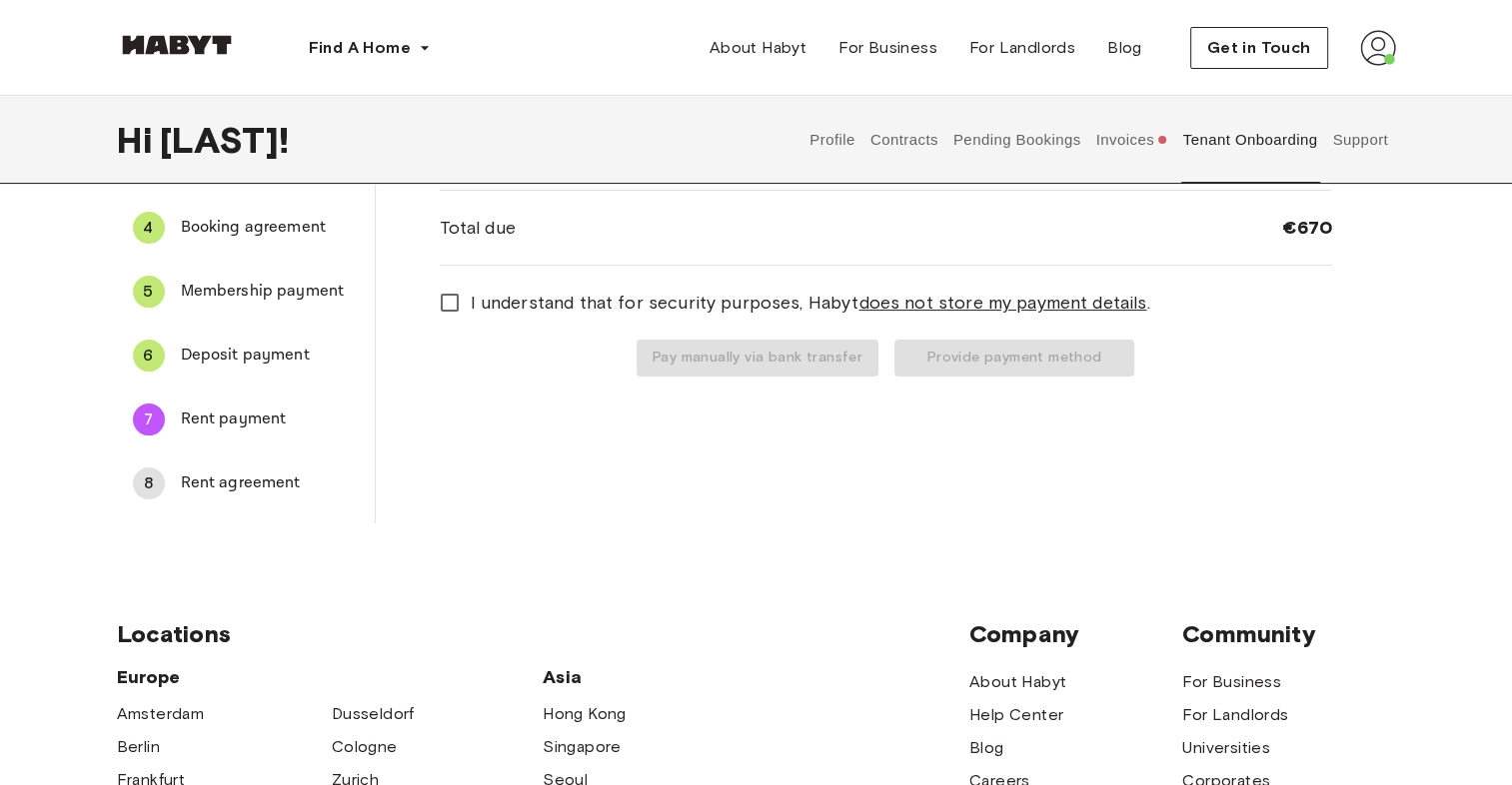 scroll, scrollTop: 0, scrollLeft: 0, axis: both 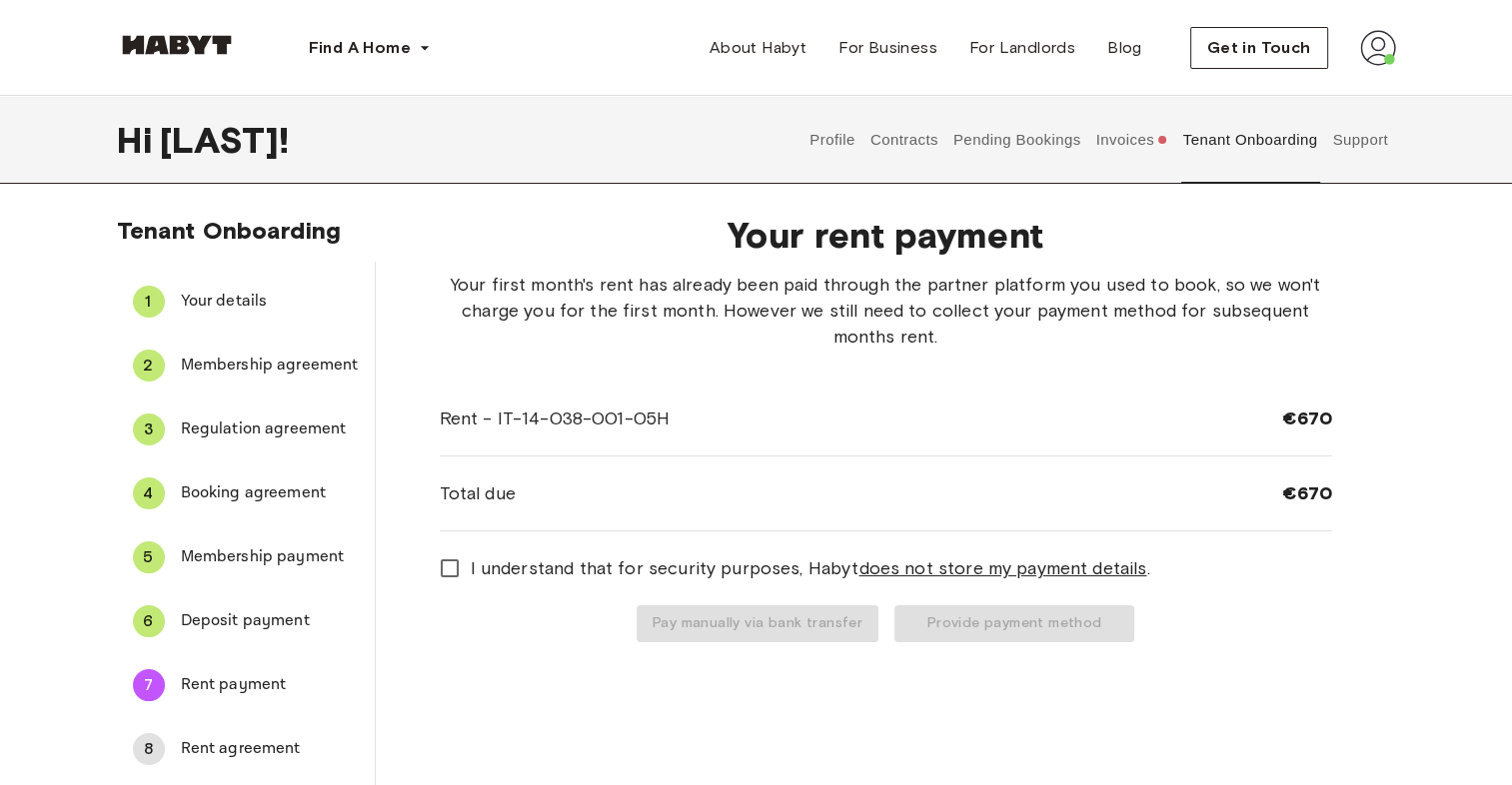 click on "Invoices" at bounding box center [1131, 140] 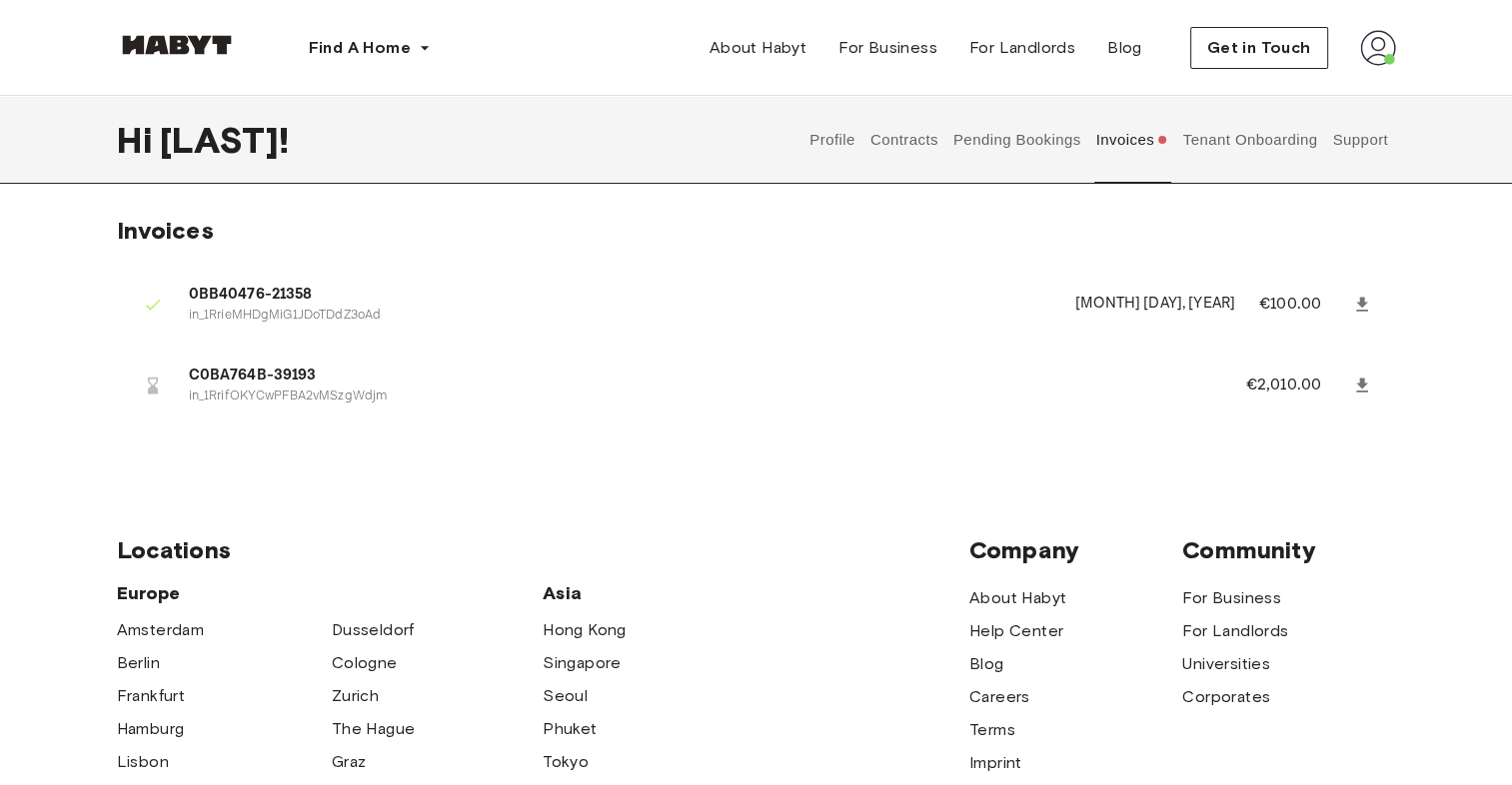 click on "Tenant Onboarding" at bounding box center (1250, 140) 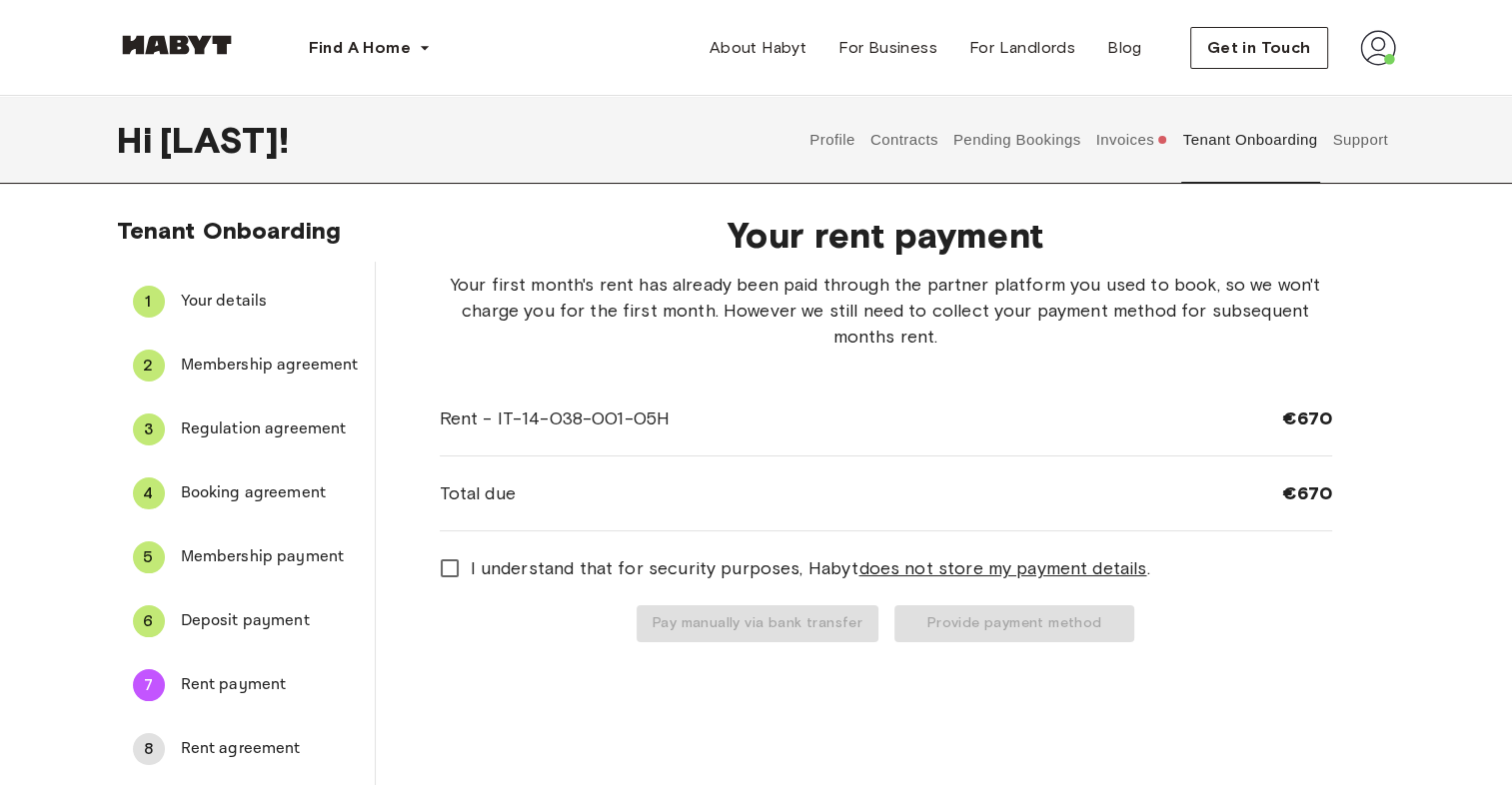 click on "Invoices" at bounding box center (1131, 140) 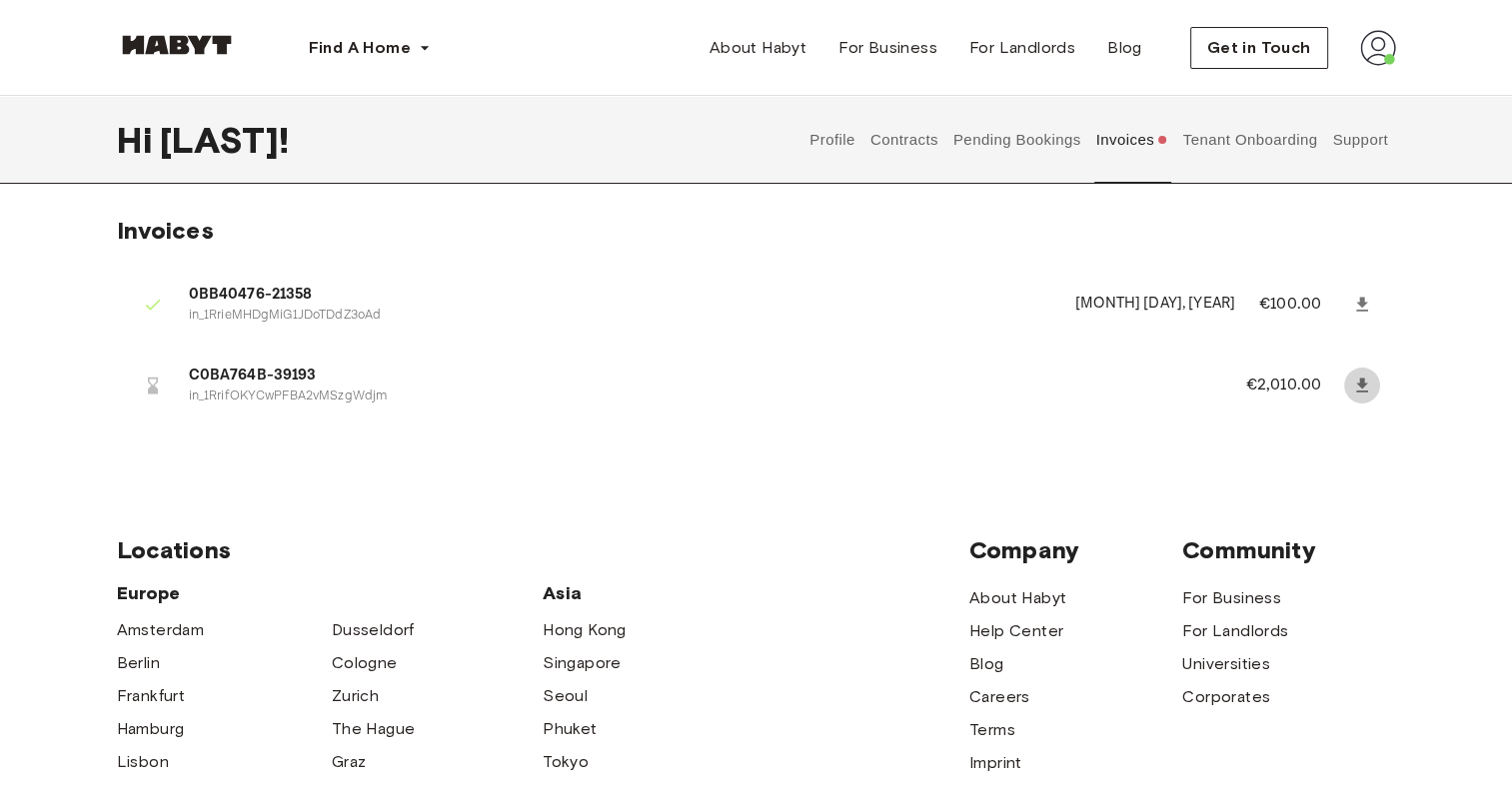 click 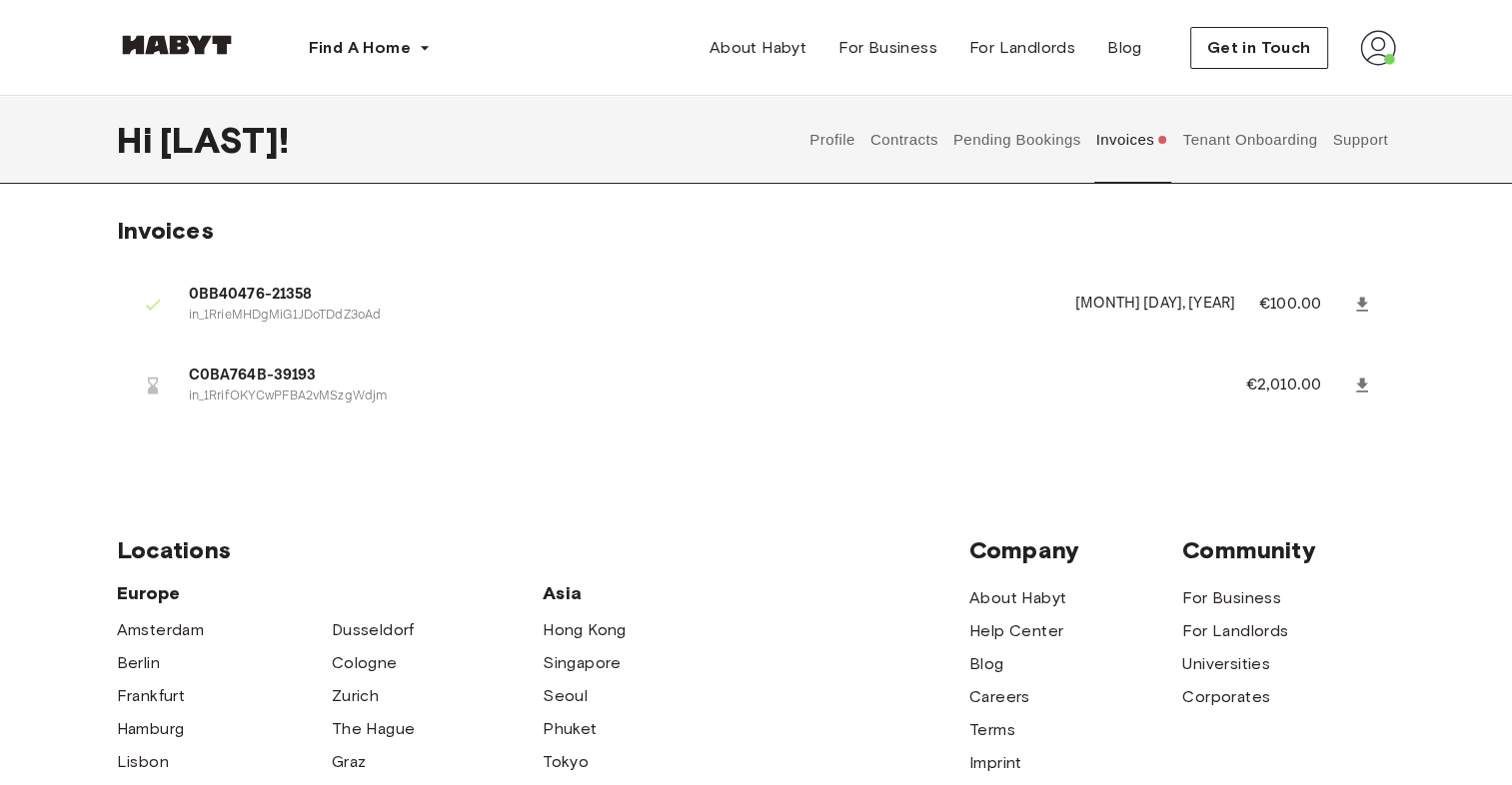 click on "Tenant Onboarding" at bounding box center [1250, 140] 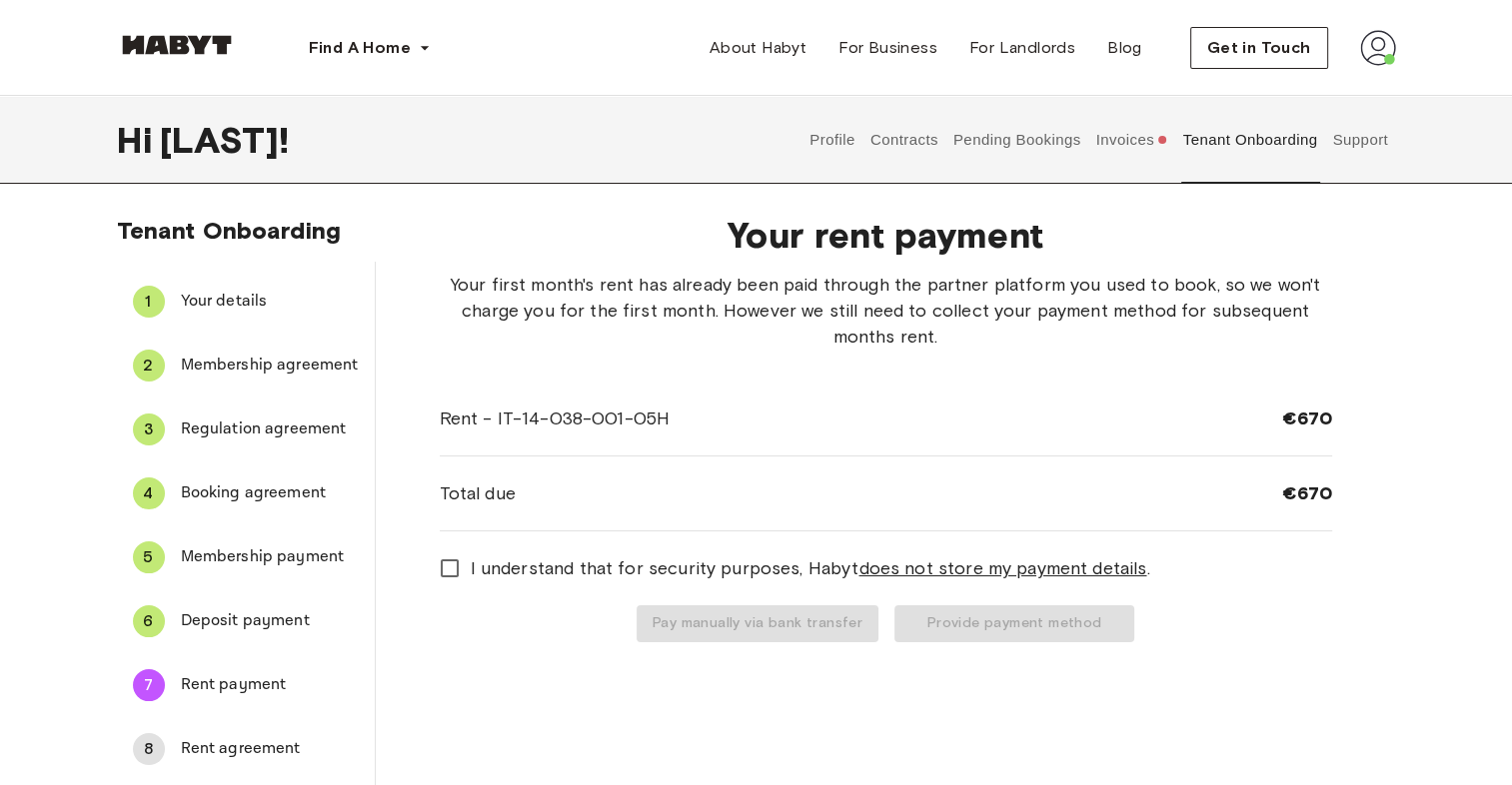 click on "Deposit payment" at bounding box center (270, 621) 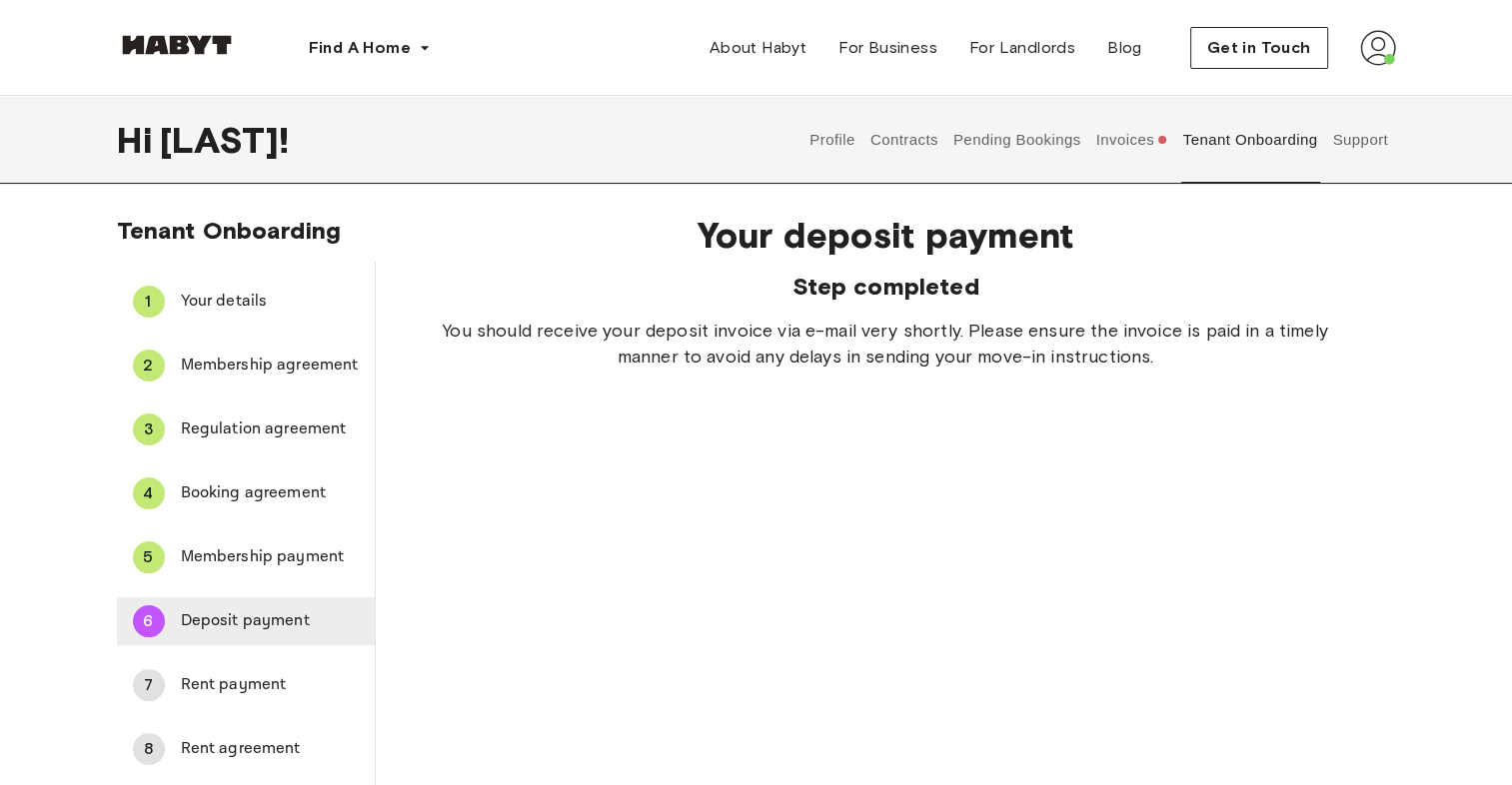 click on "Deposit payment" at bounding box center (270, 621) 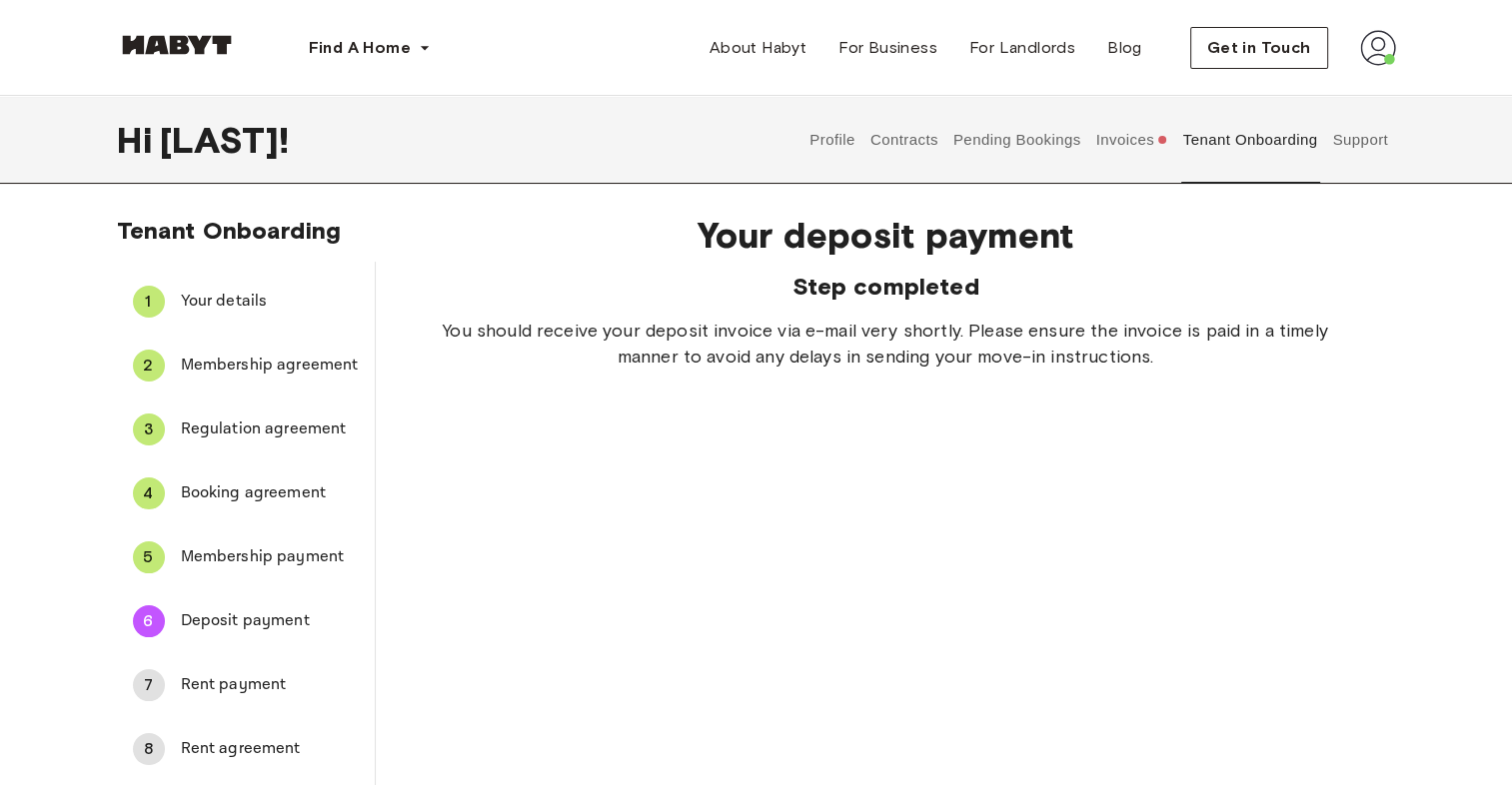 click on "Support" at bounding box center (1360, 140) 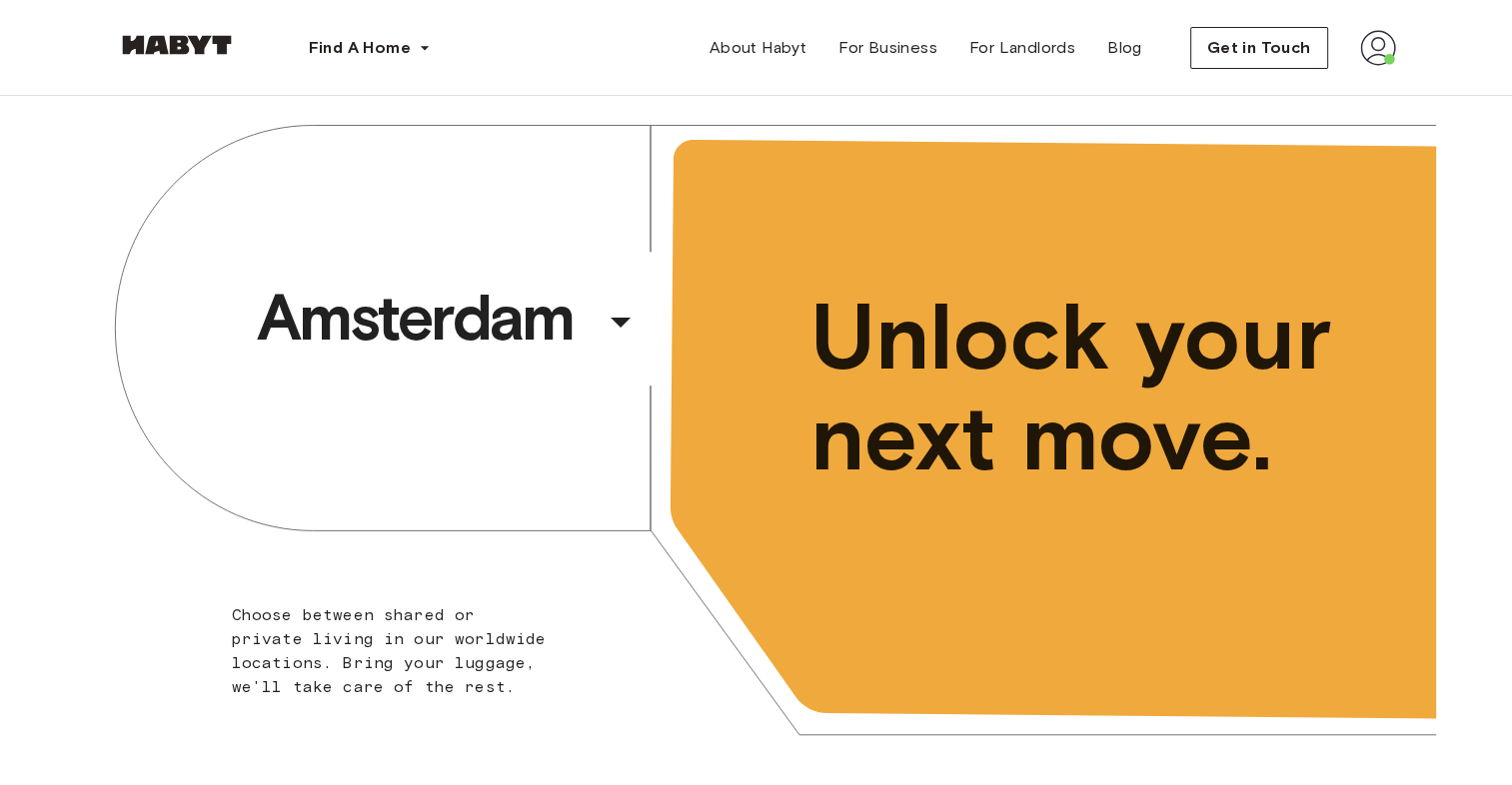 scroll, scrollTop: 0, scrollLeft: 0, axis: both 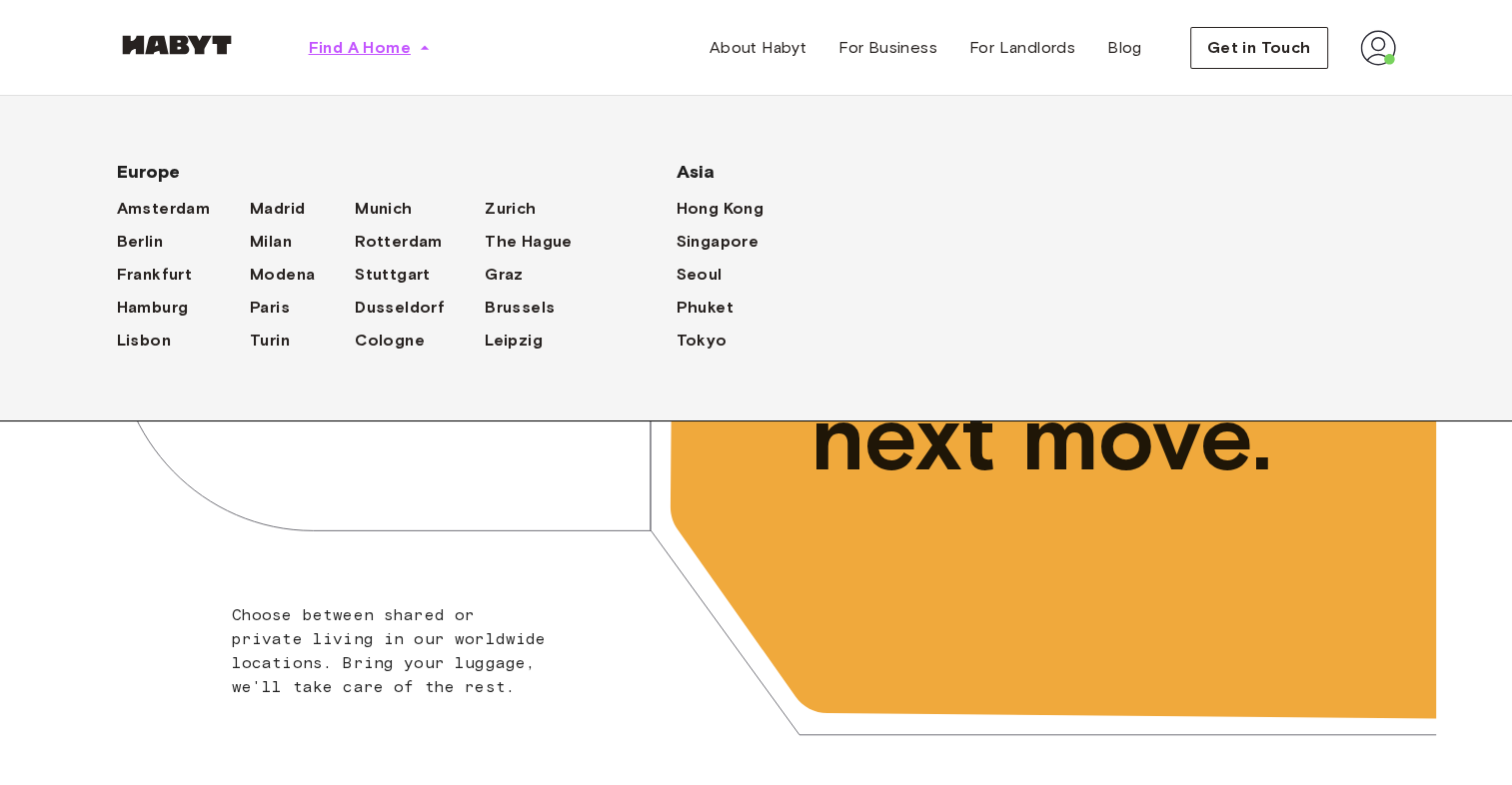 click on "Find A Home" at bounding box center [360, 48] 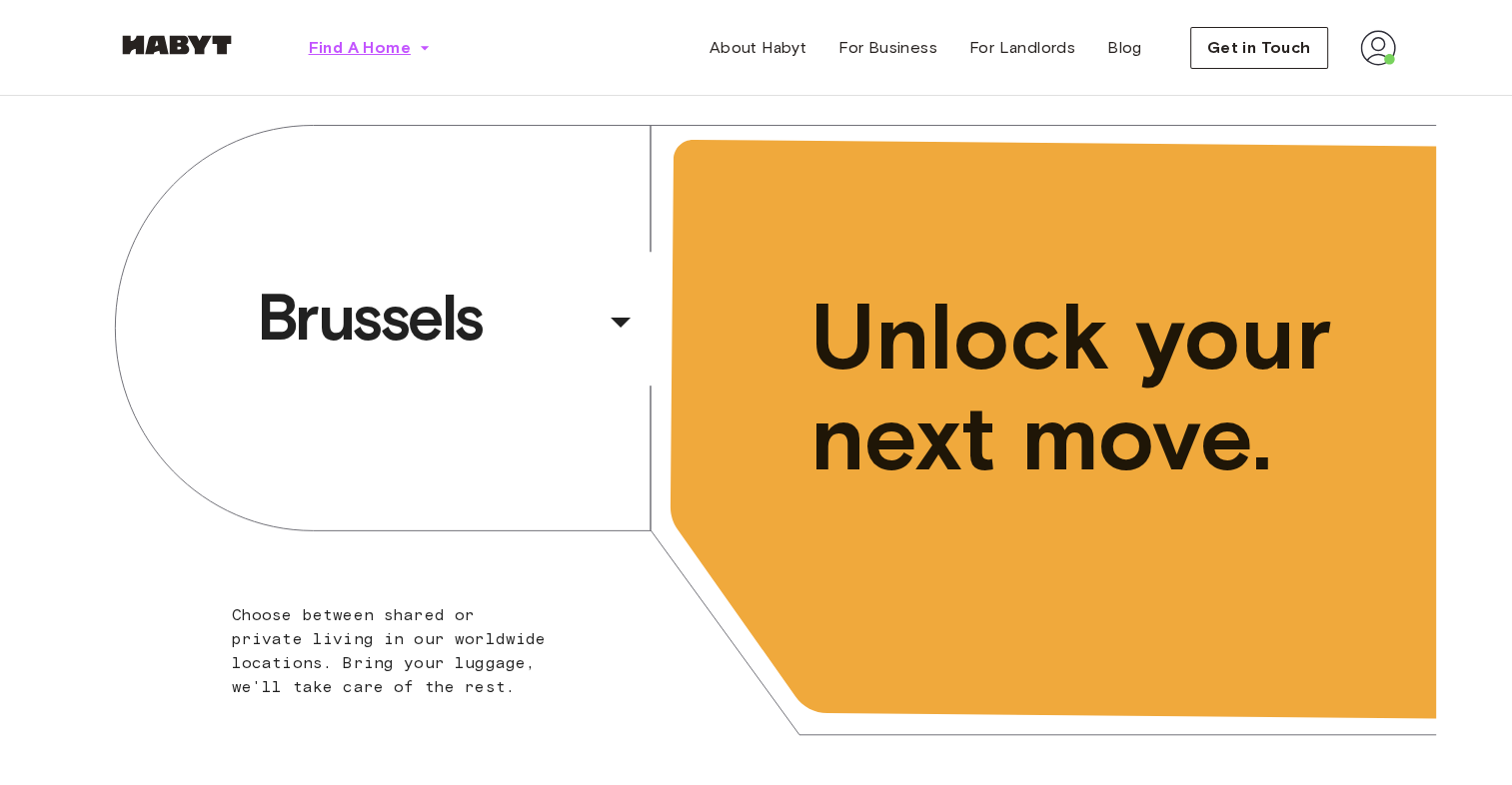 click on "Find A Home" at bounding box center [360, 48] 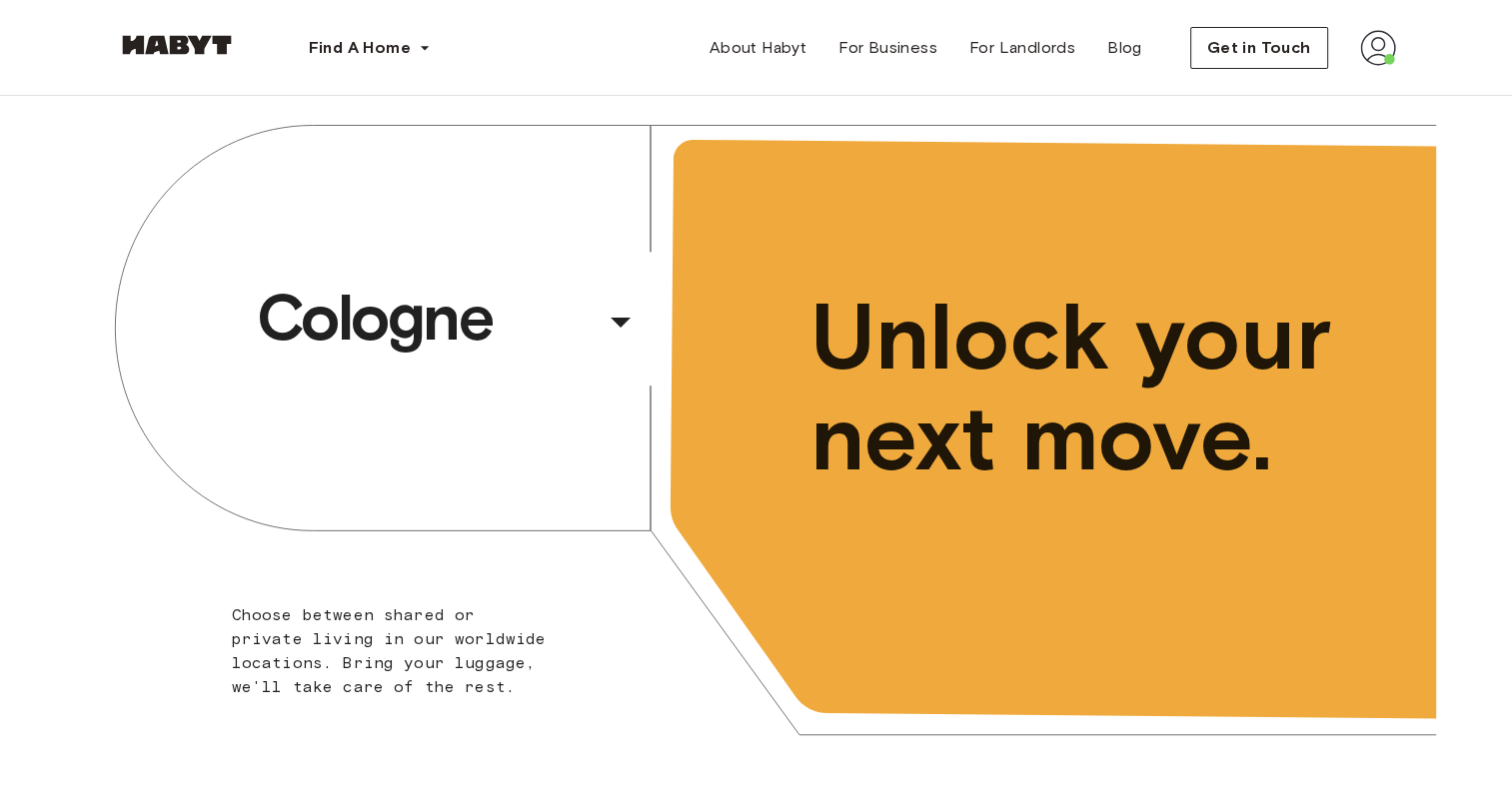 click at bounding box center [1378, 48] 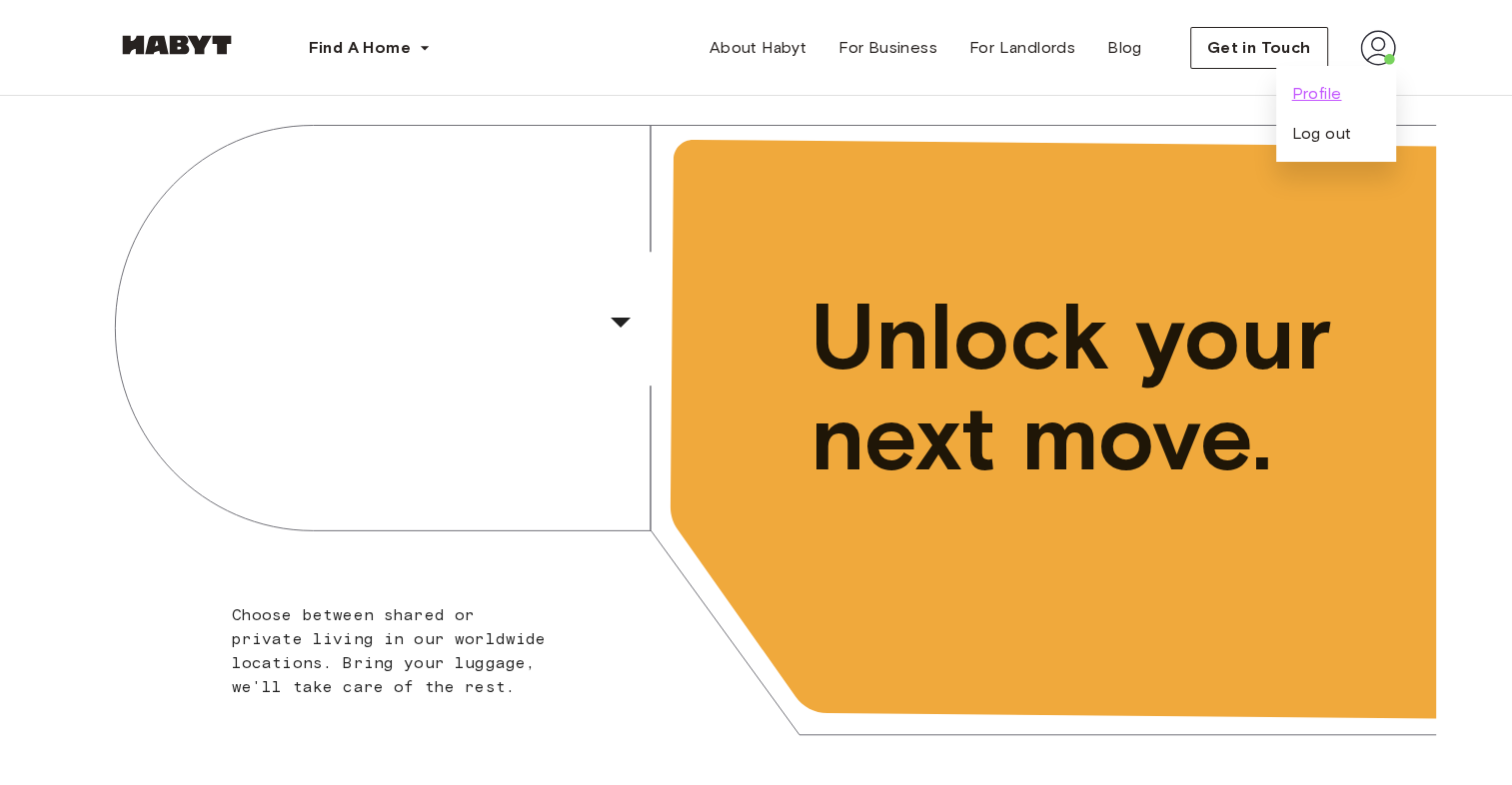 click on "Profile" at bounding box center [1317, 94] 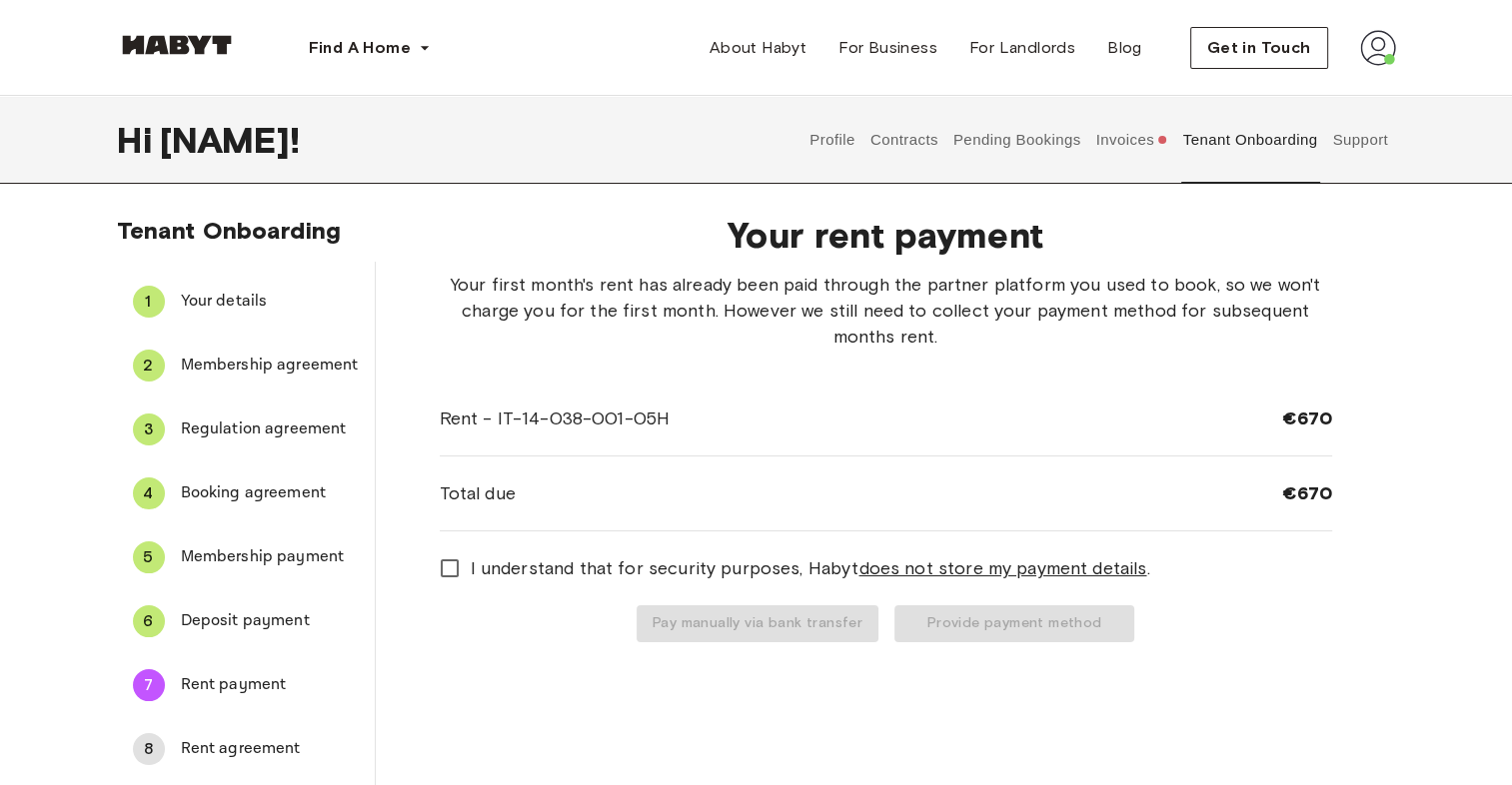 click on "Invoices" at bounding box center [1131, 140] 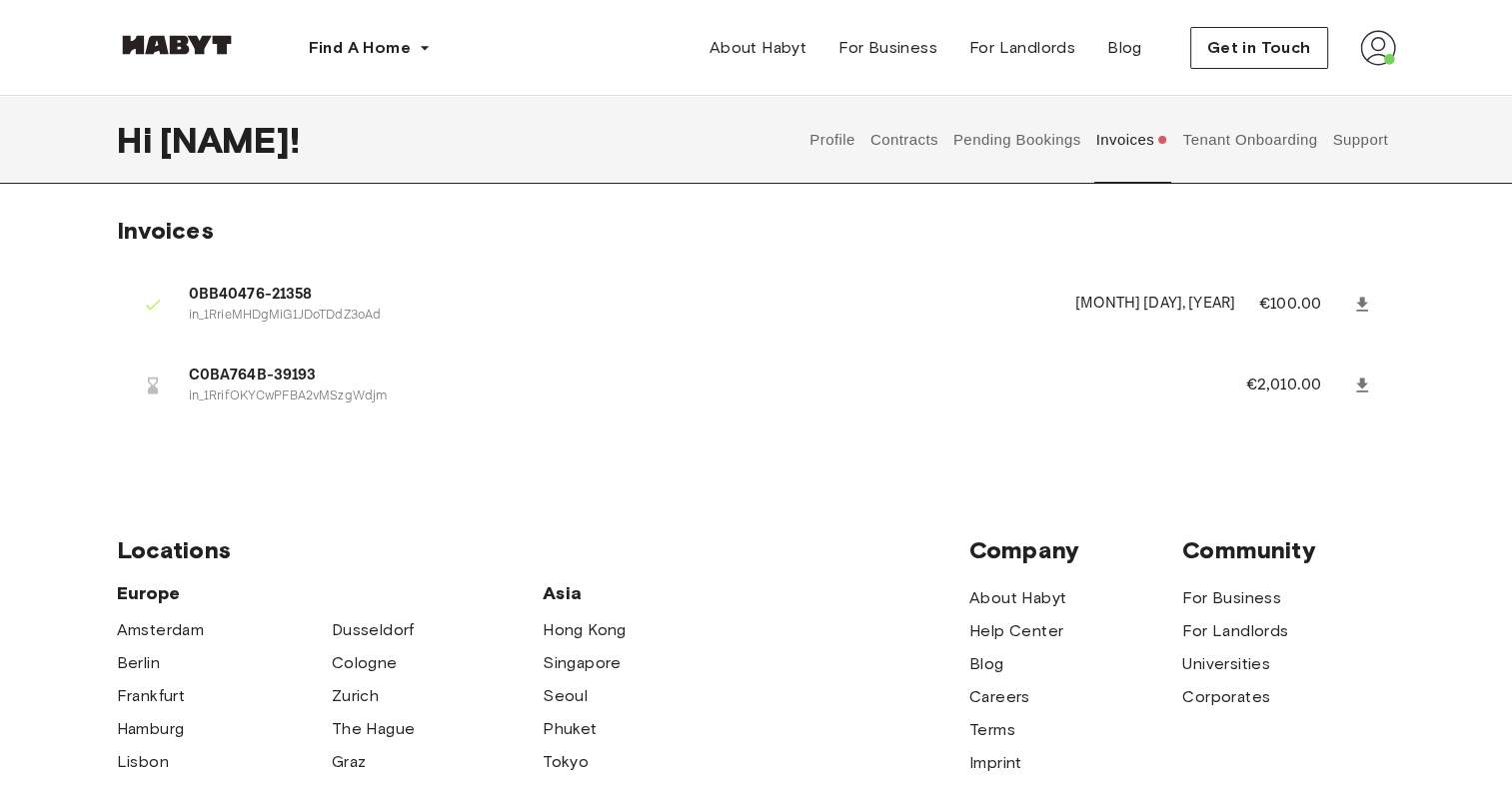 click on "Tenant Onboarding" at bounding box center [1250, 140] 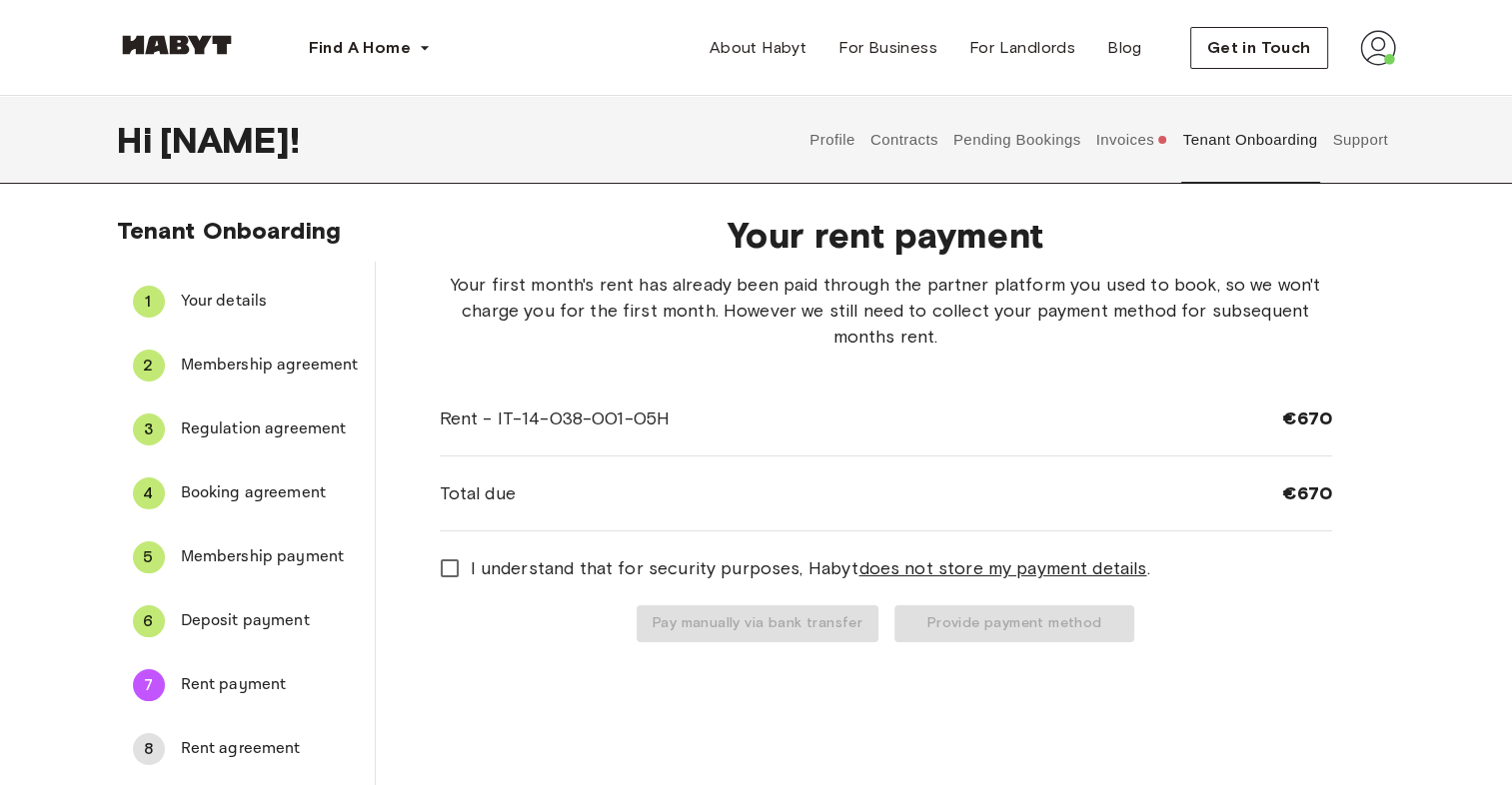 click on "Invoices" at bounding box center (1131, 140) 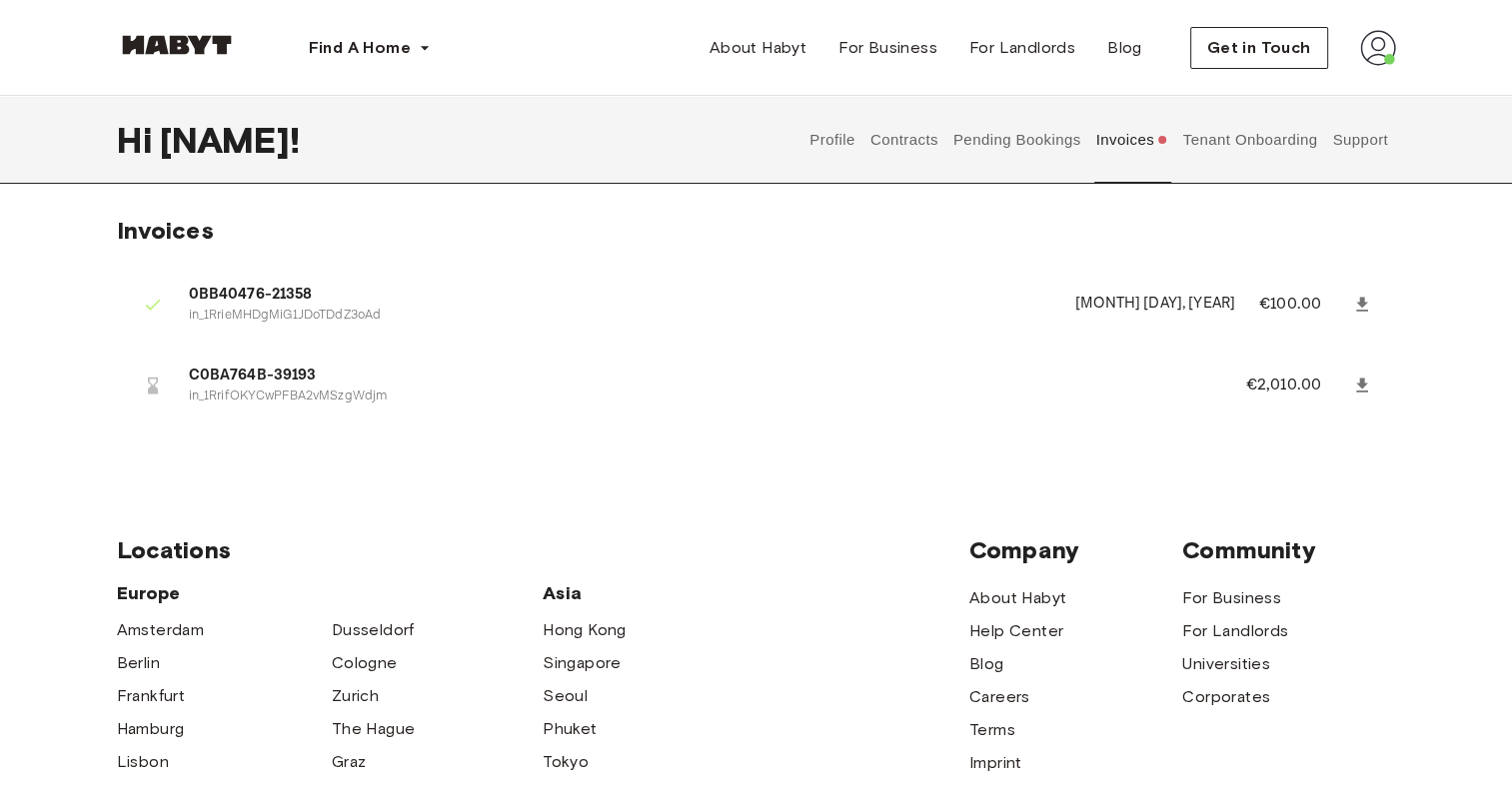 click on "Tenant Onboarding" at bounding box center (1250, 140) 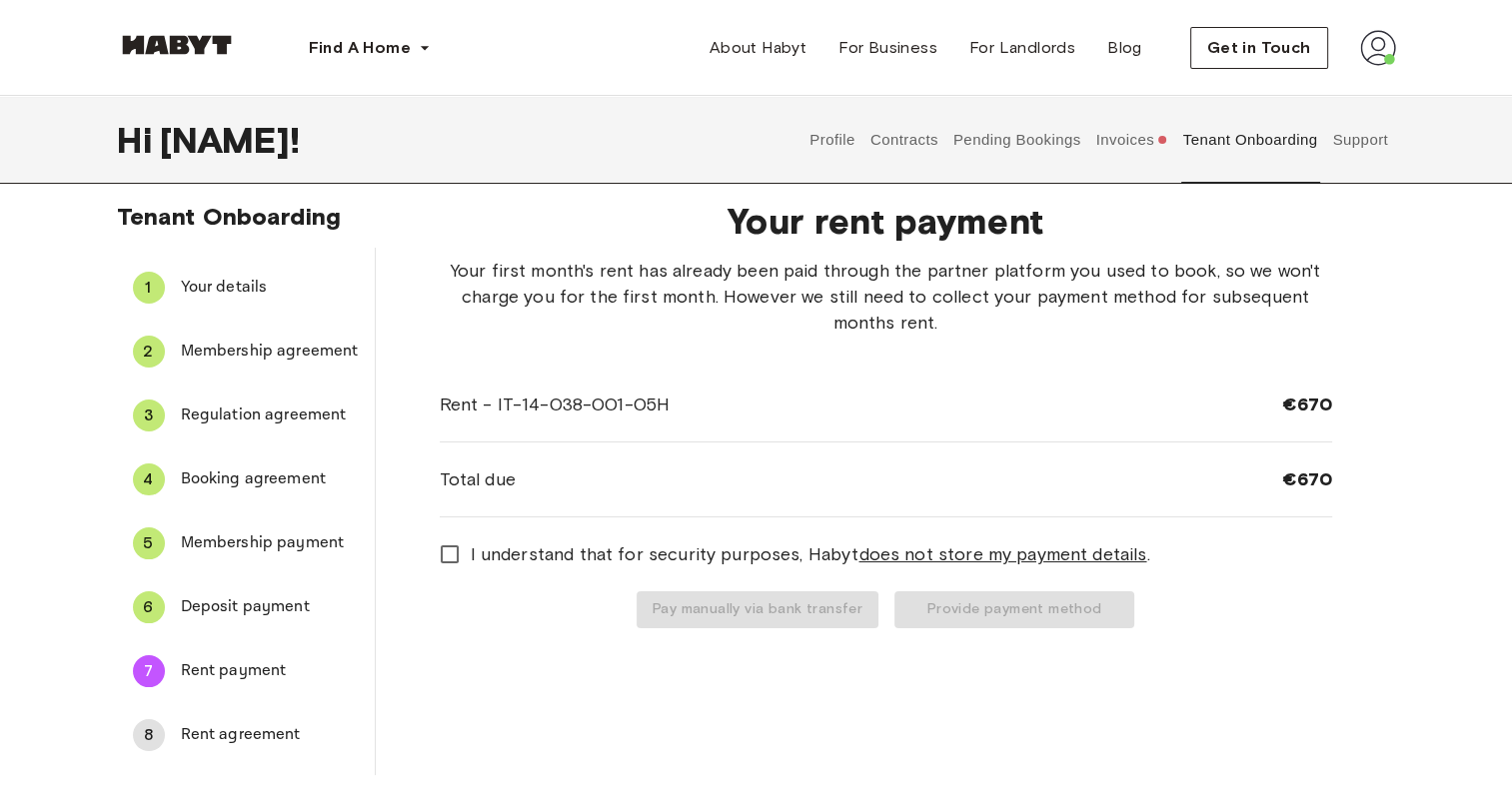 scroll, scrollTop: 0, scrollLeft: 0, axis: both 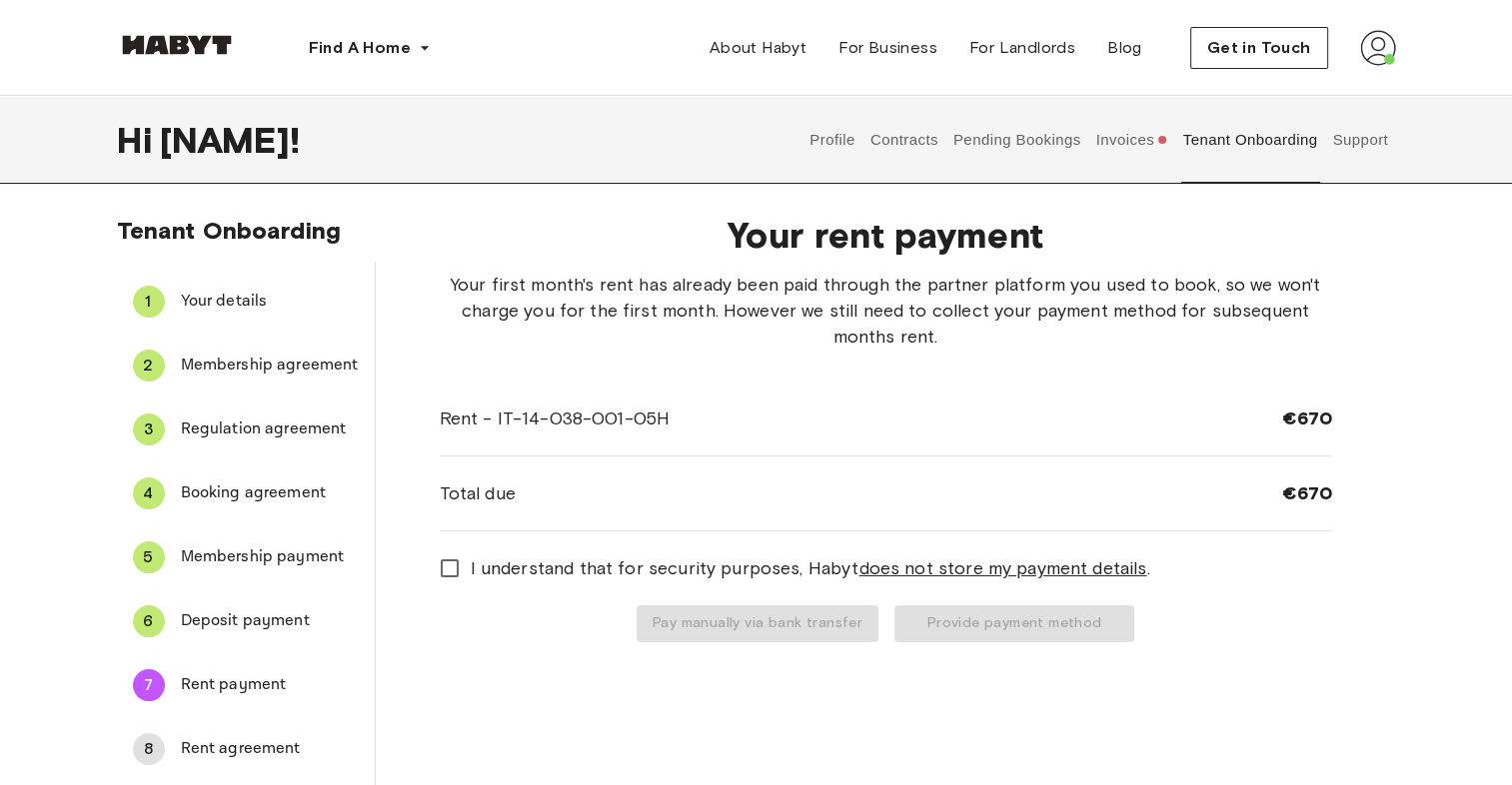 click on "Support" at bounding box center (1360, 140) 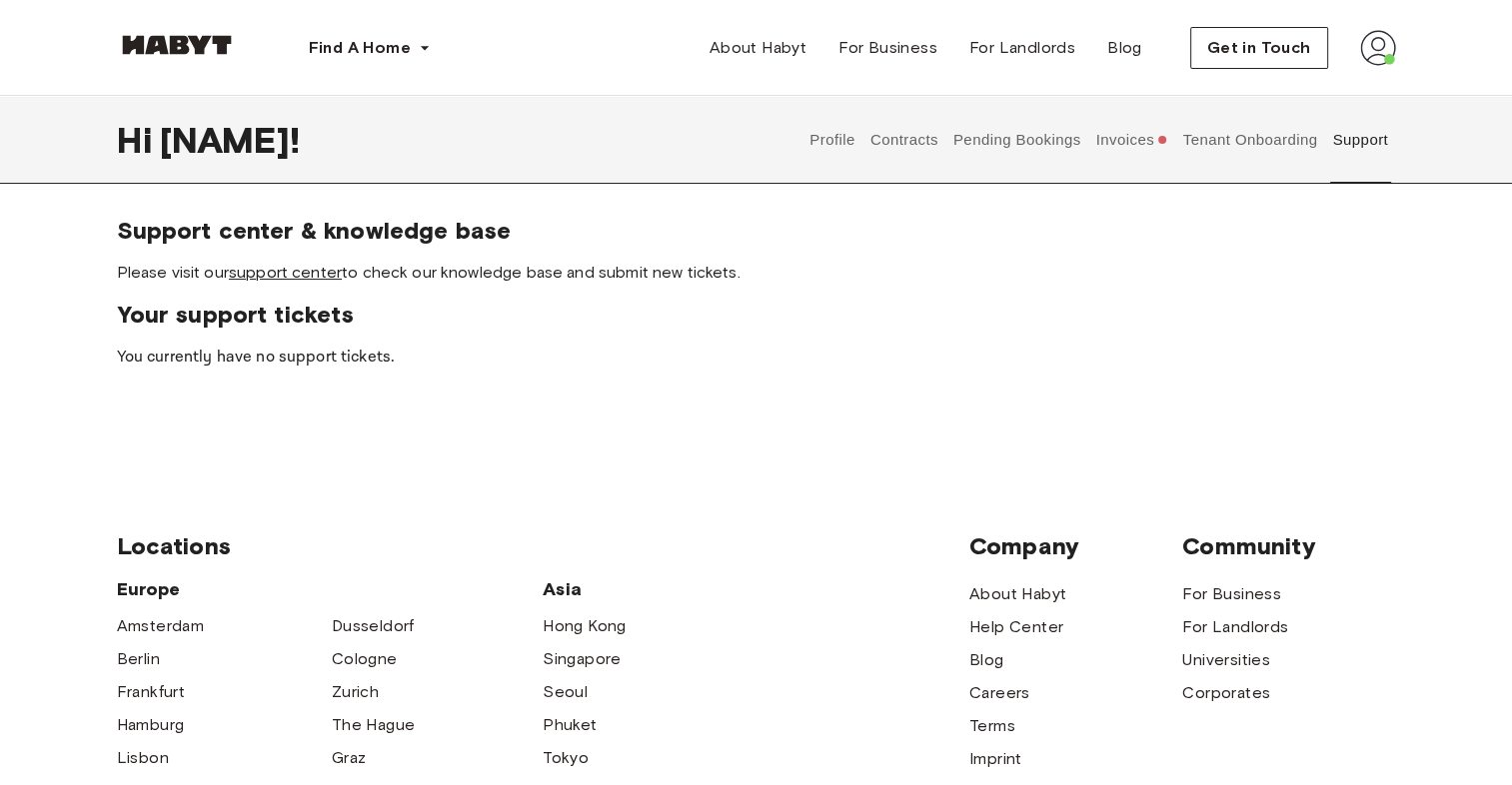 click on "support center" at bounding box center (285, 272) 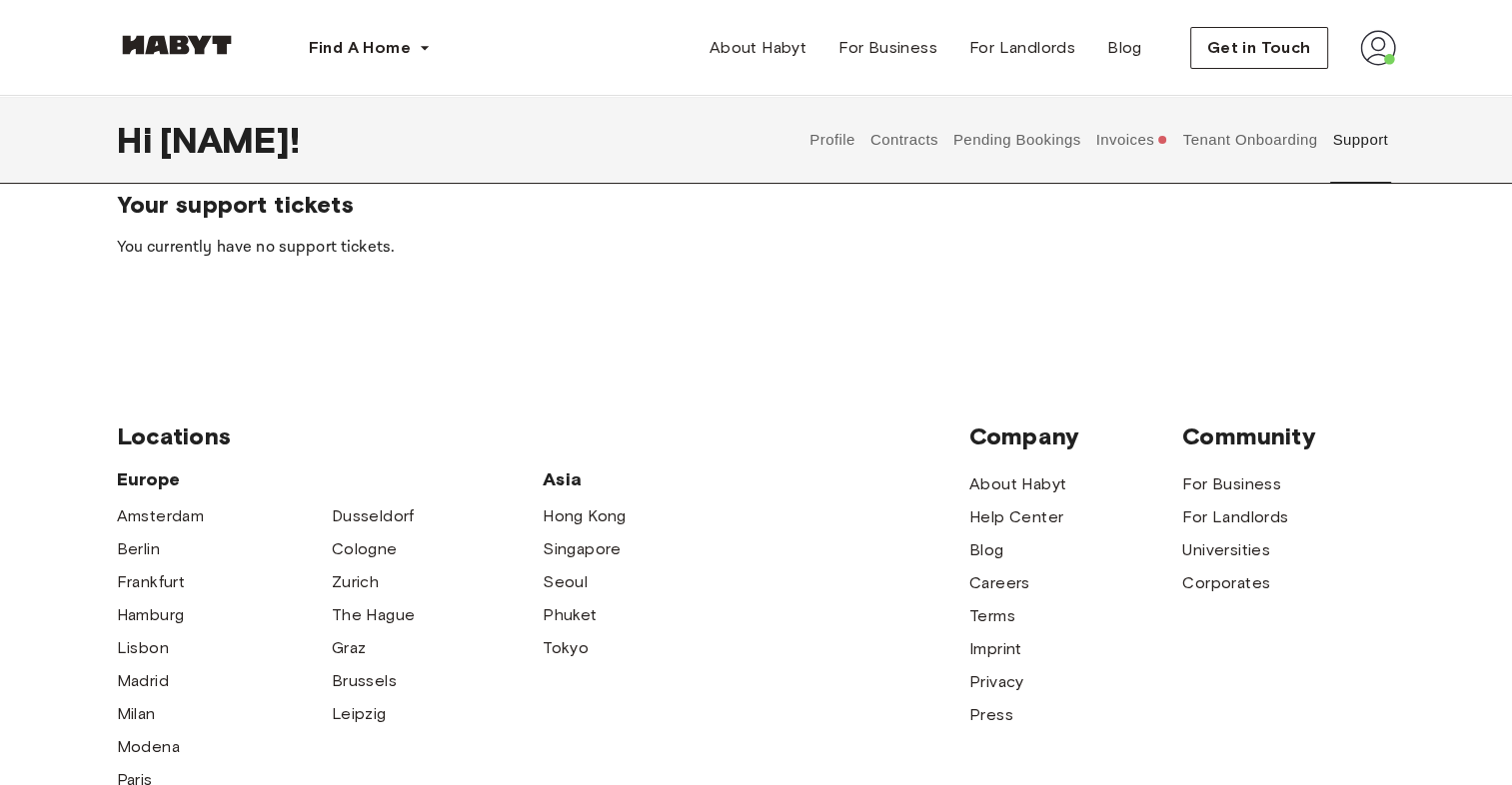 scroll, scrollTop: 0, scrollLeft: 0, axis: both 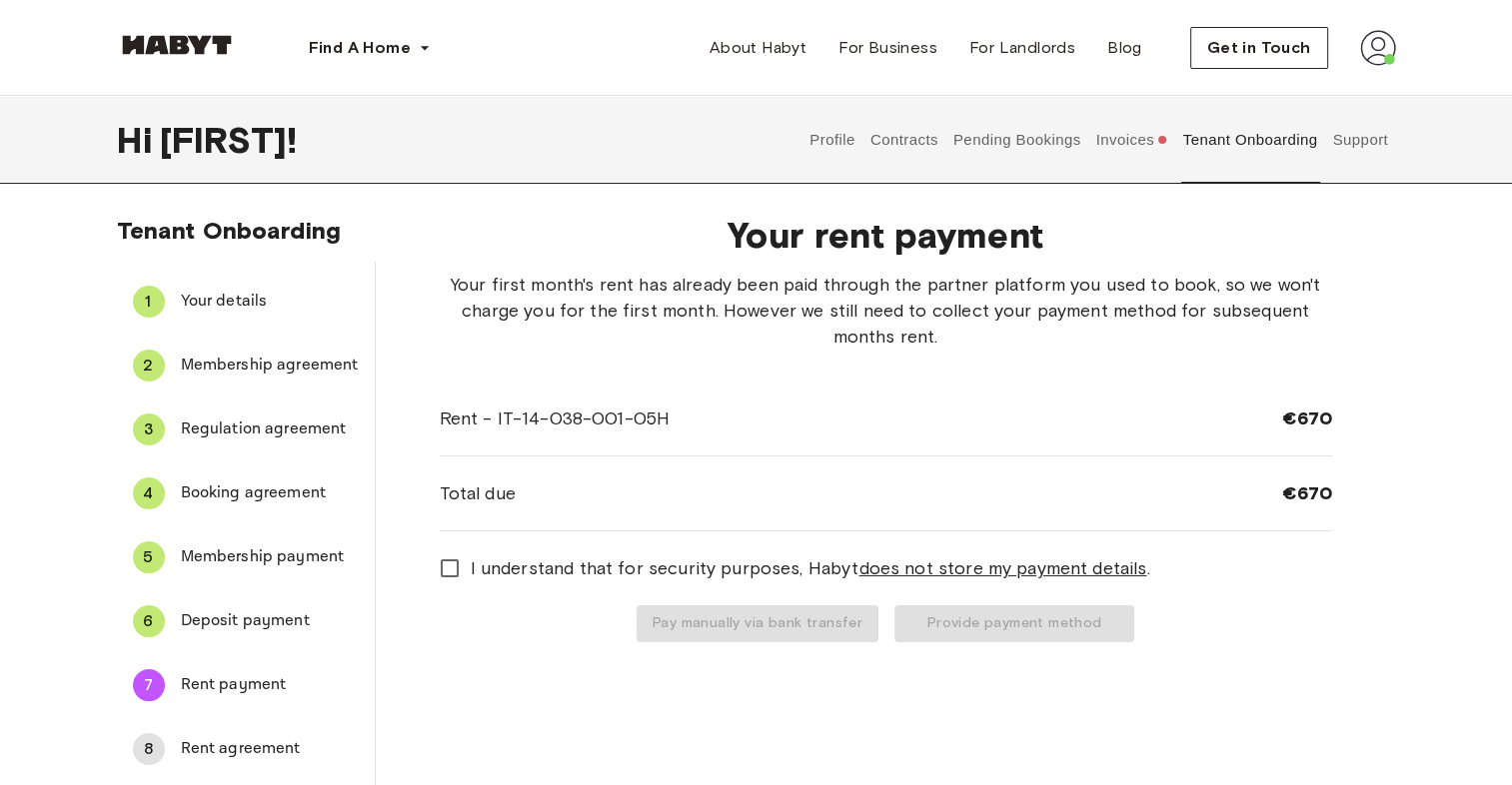 click on "Support" at bounding box center (1360, 140) 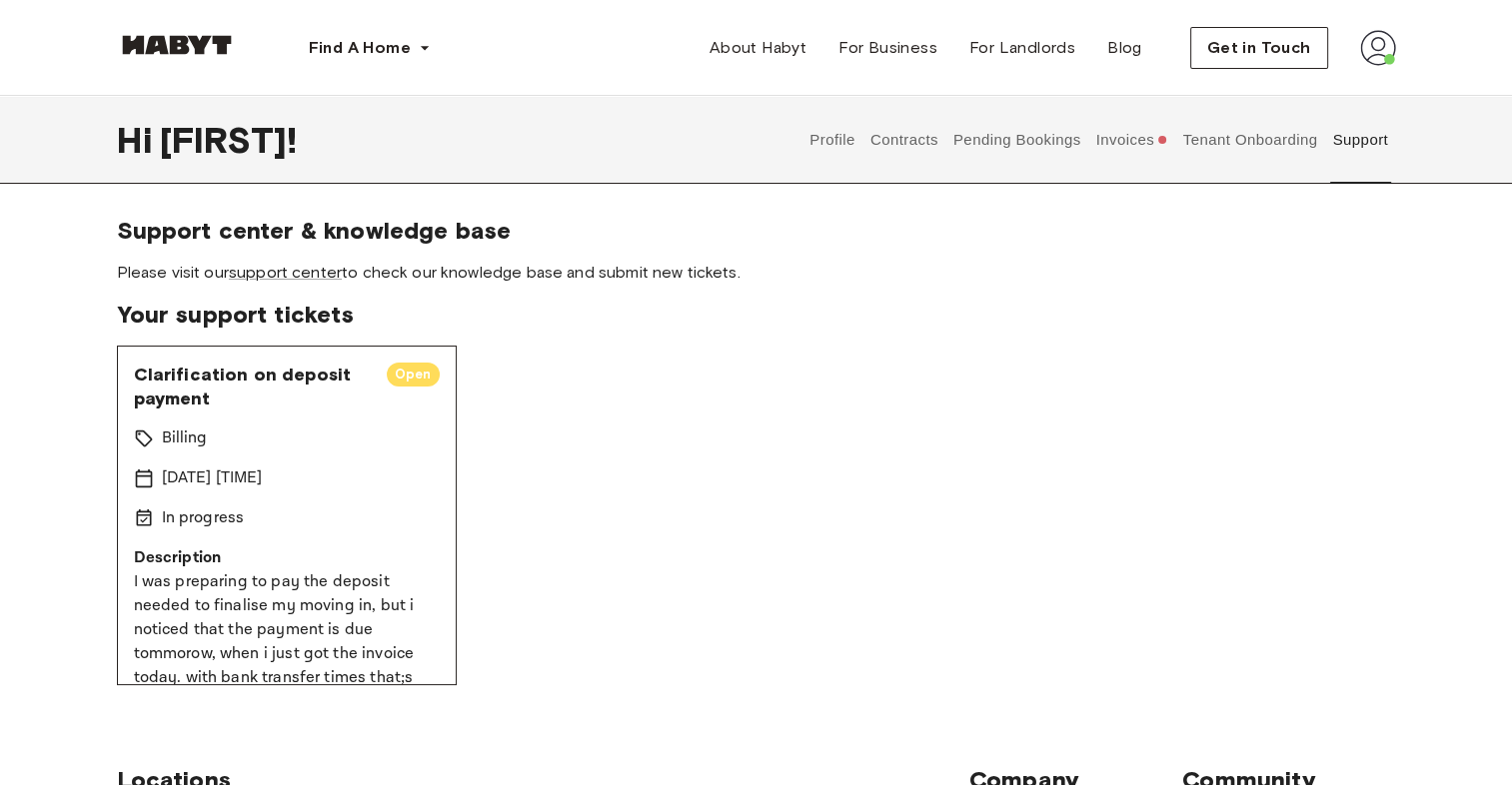 scroll, scrollTop: 69, scrollLeft: 0, axis: vertical 